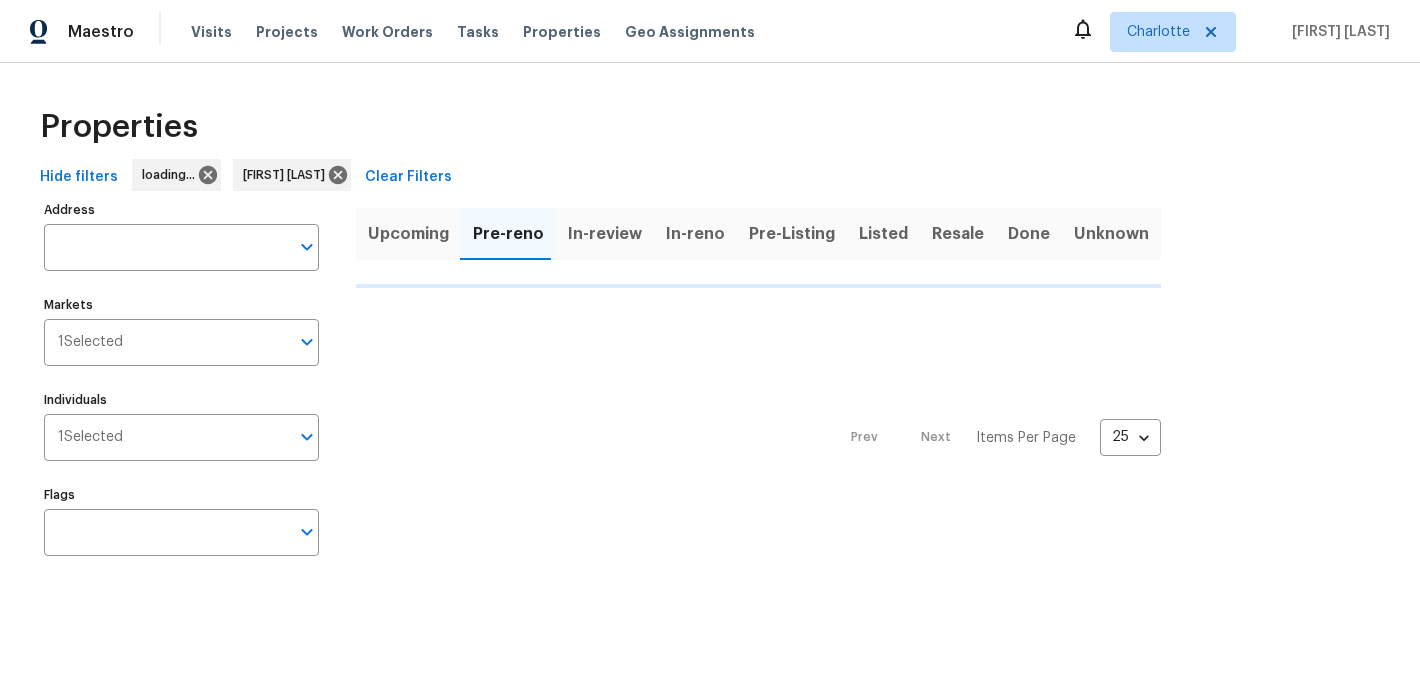 scroll, scrollTop: 0, scrollLeft: 0, axis: both 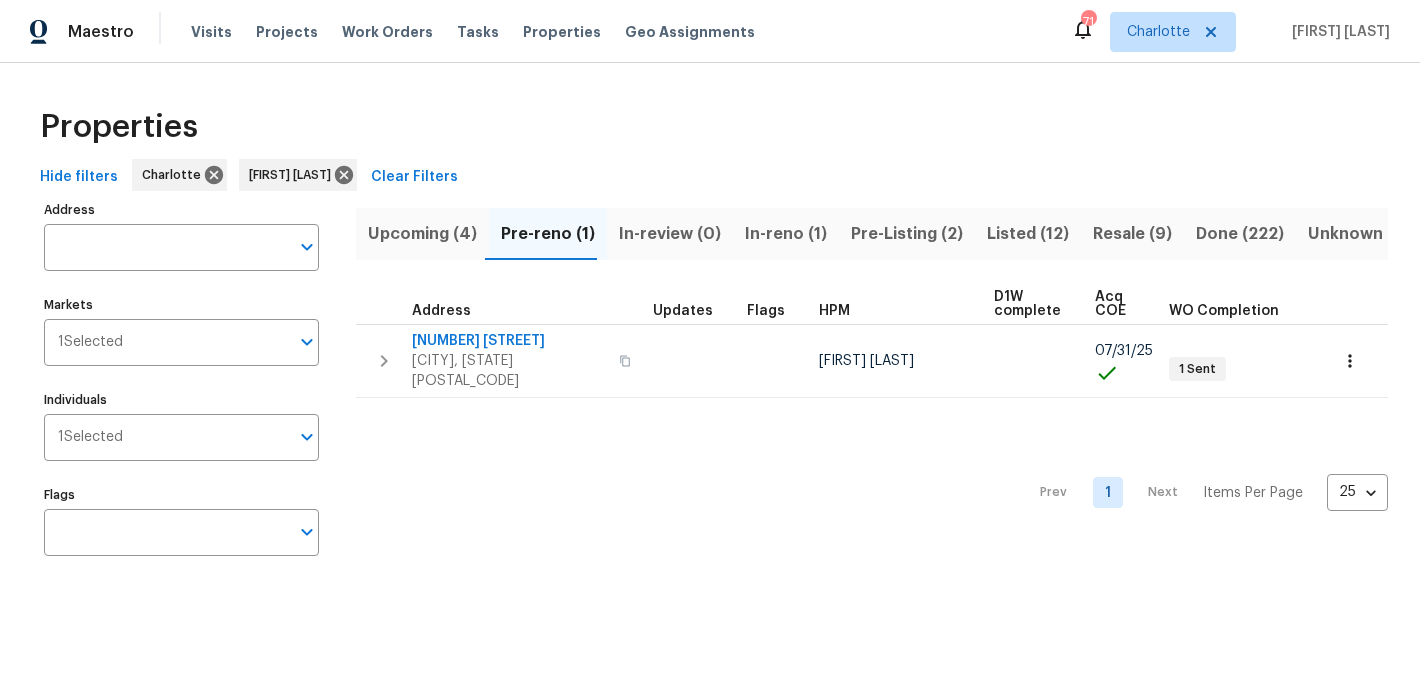 click on "Upcoming (4)" at bounding box center (422, 234) 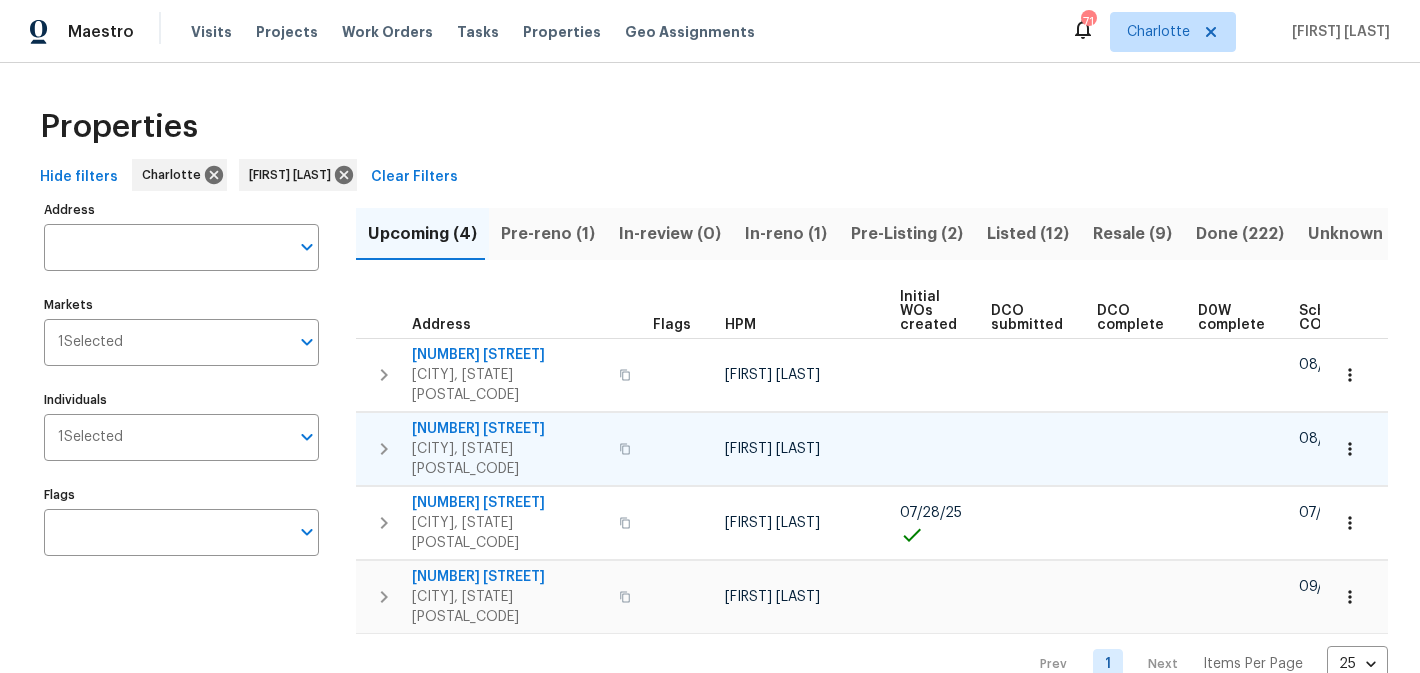 scroll, scrollTop: 0, scrollLeft: 240, axis: horizontal 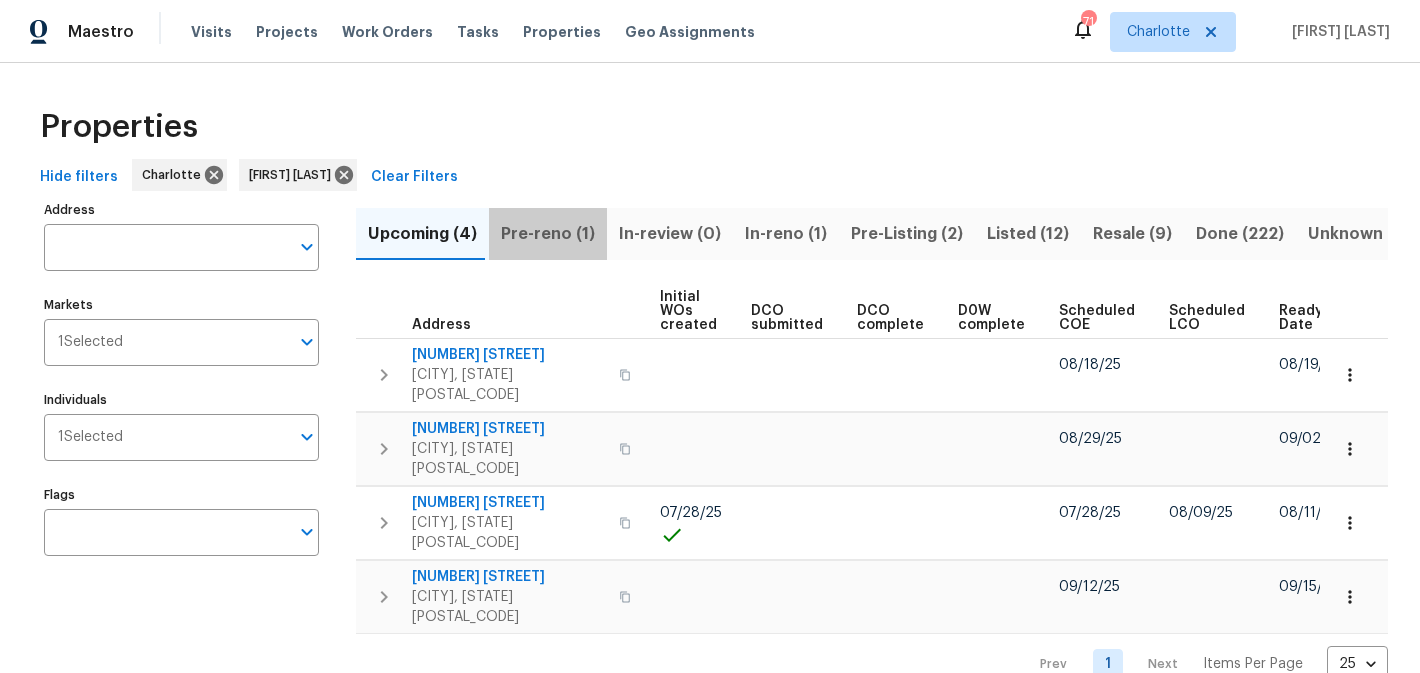 click on "Pre-reno (1)" at bounding box center (548, 234) 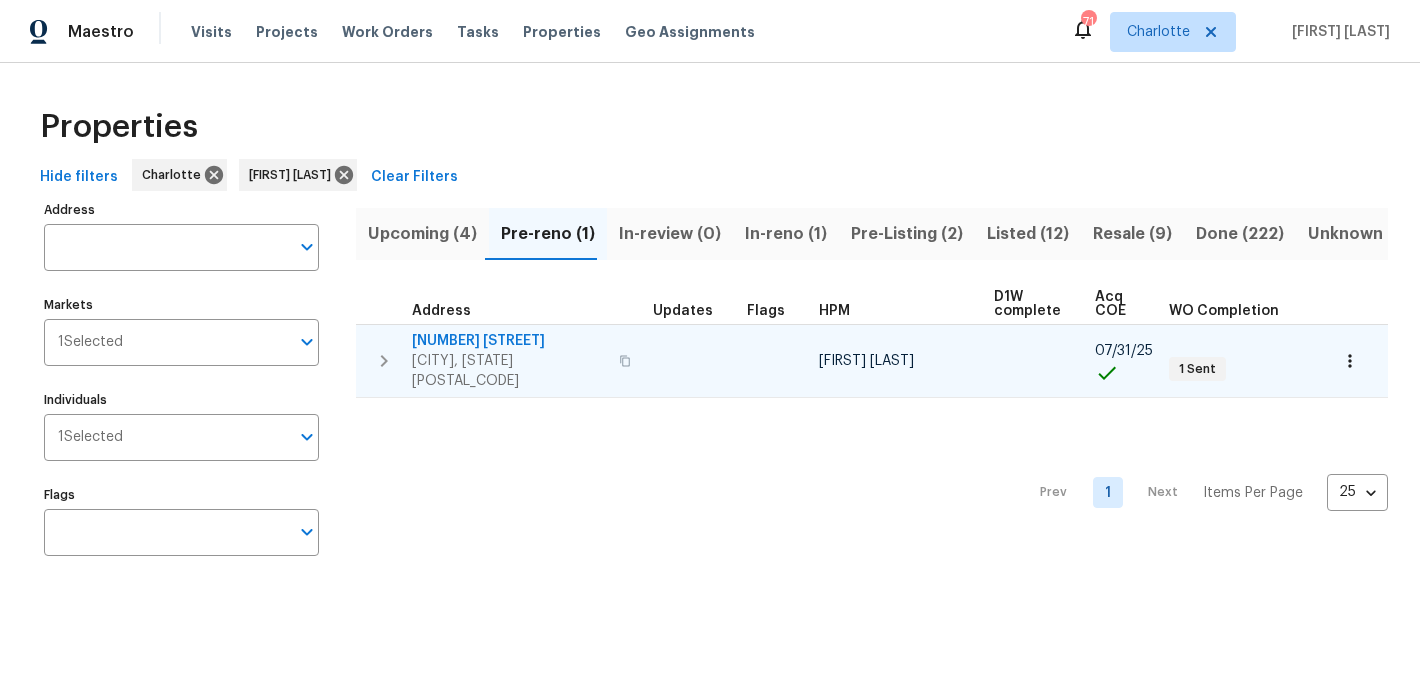 click on "505 Old Vine Ct" at bounding box center [509, 341] 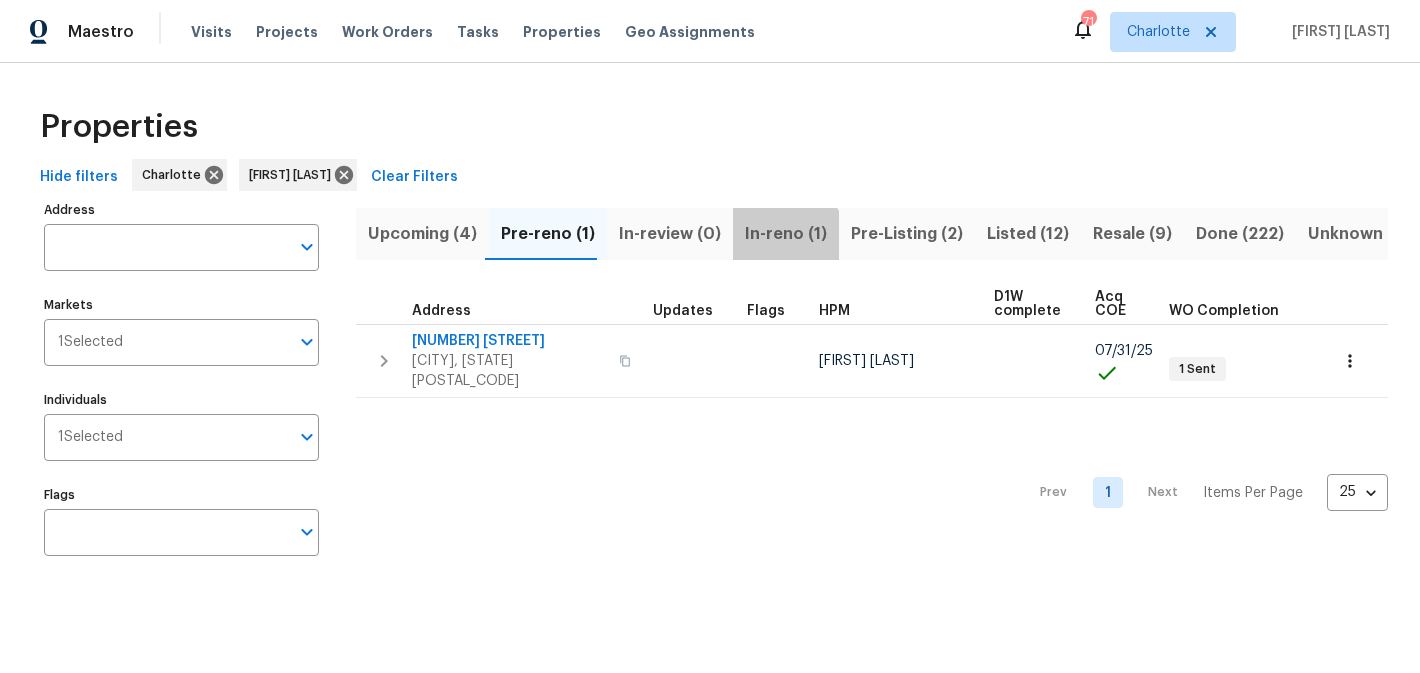 click on "In-reno (1)" at bounding box center [786, 234] 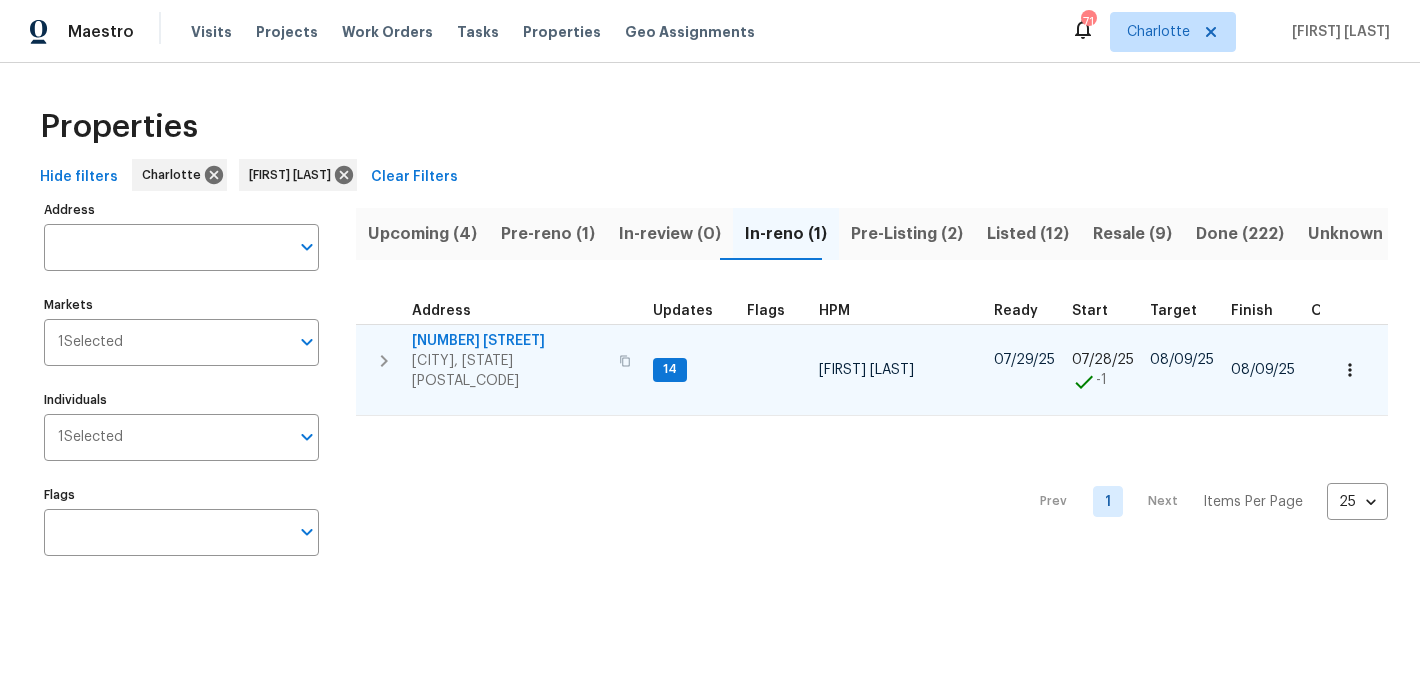 click on "1104 Rook Rd" at bounding box center (509, 341) 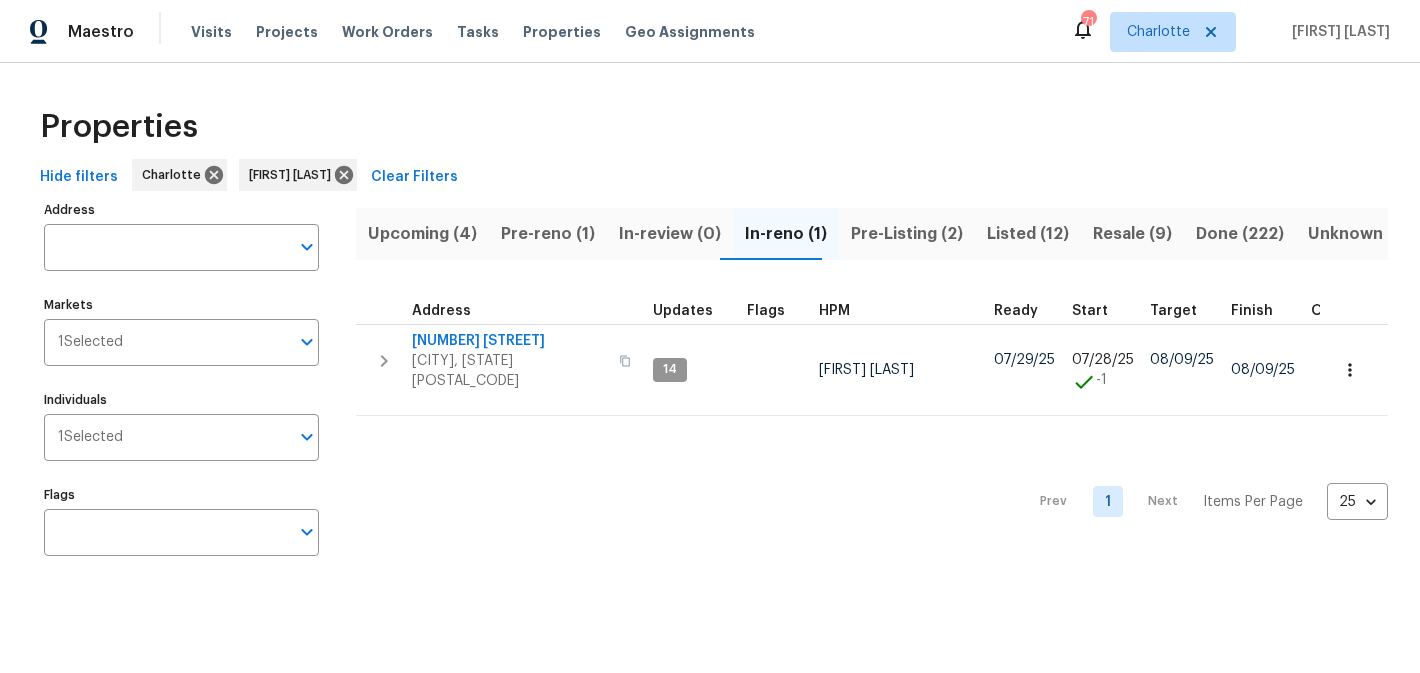 click on "Pre-Listing (2)" at bounding box center [907, 234] 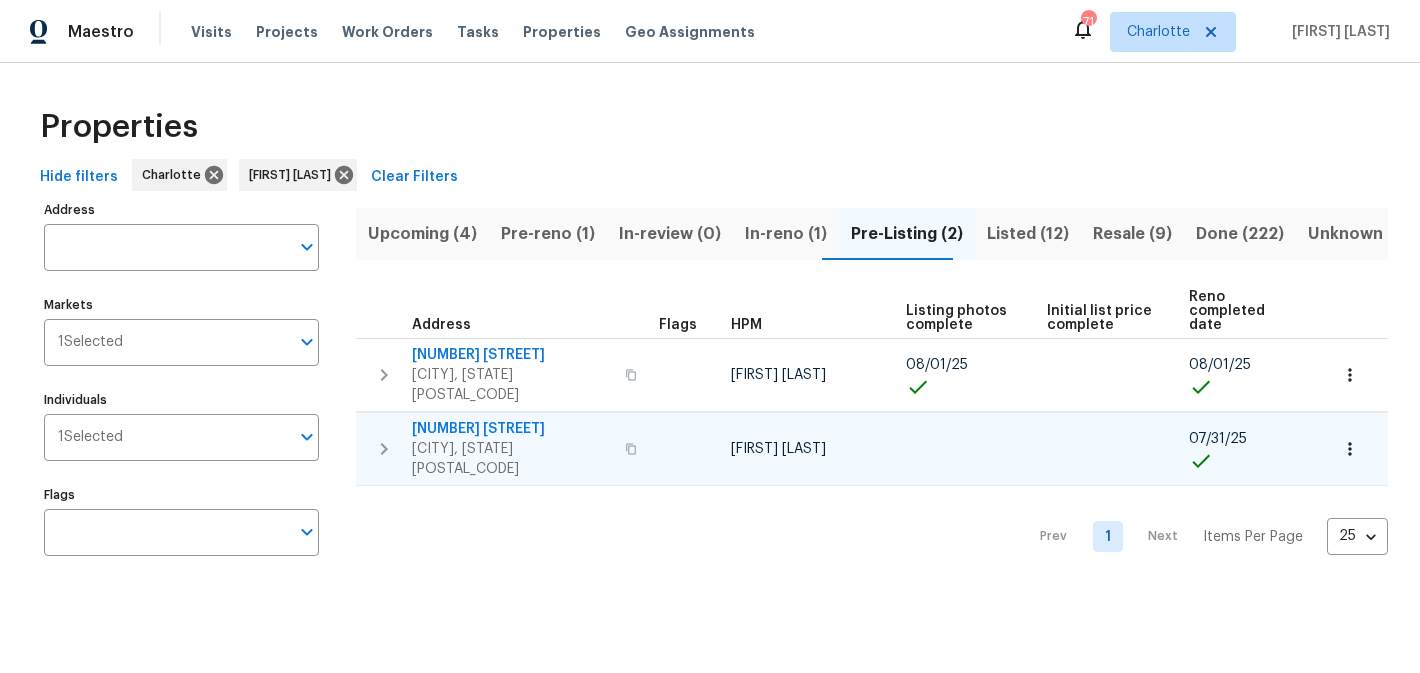 click on "2903 Rosemeade Dr" at bounding box center (512, 429) 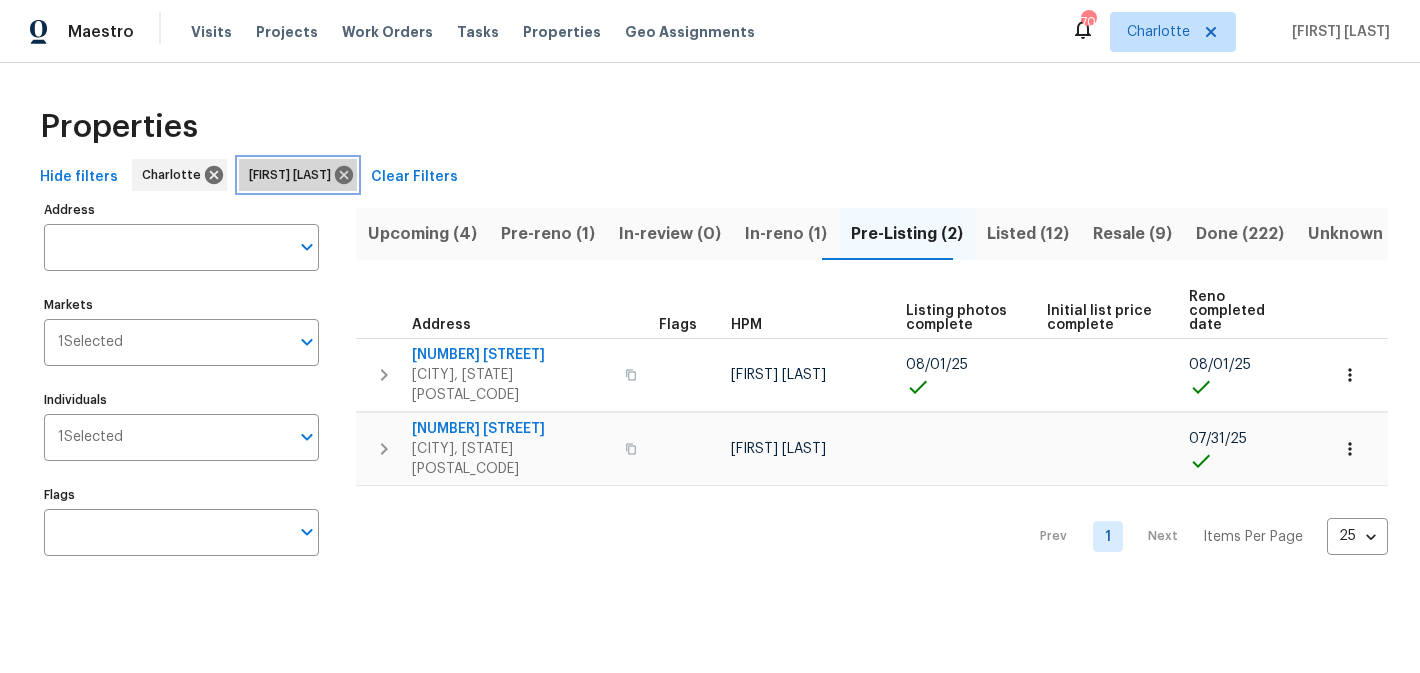 click 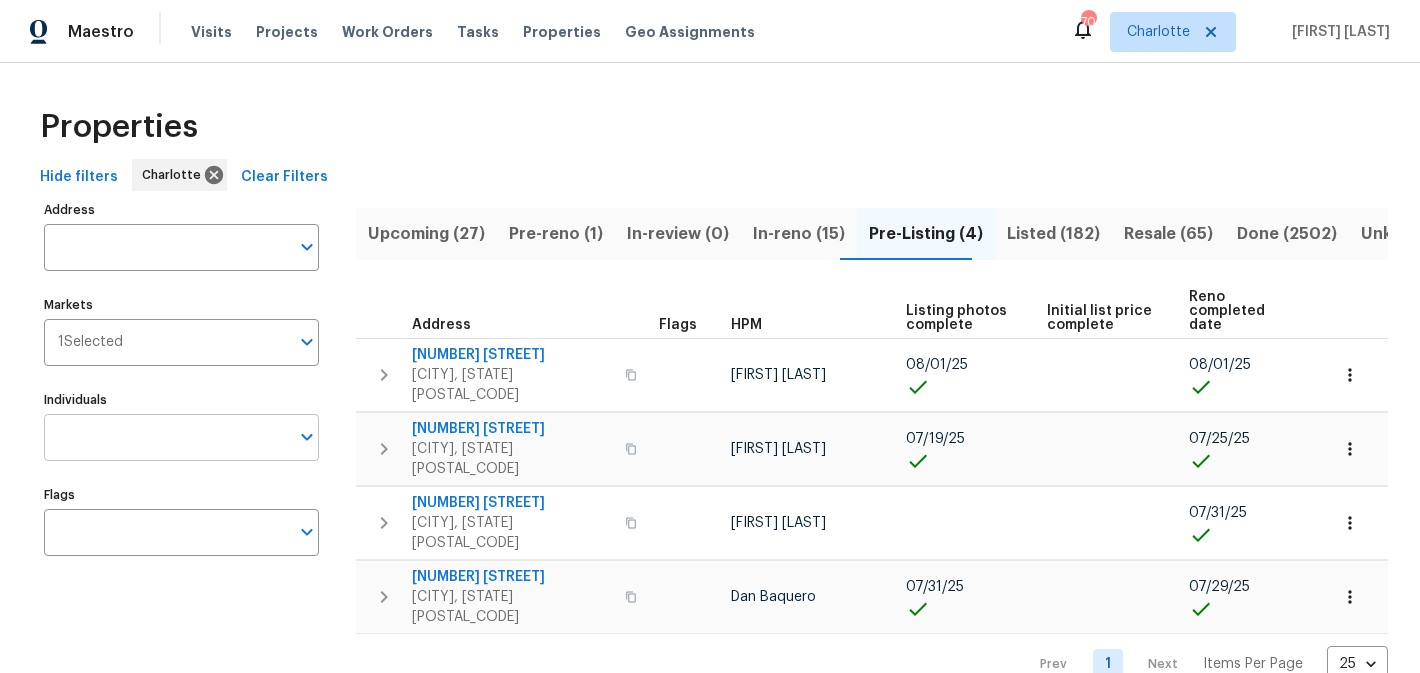 click on "Individuals" at bounding box center (166, 437) 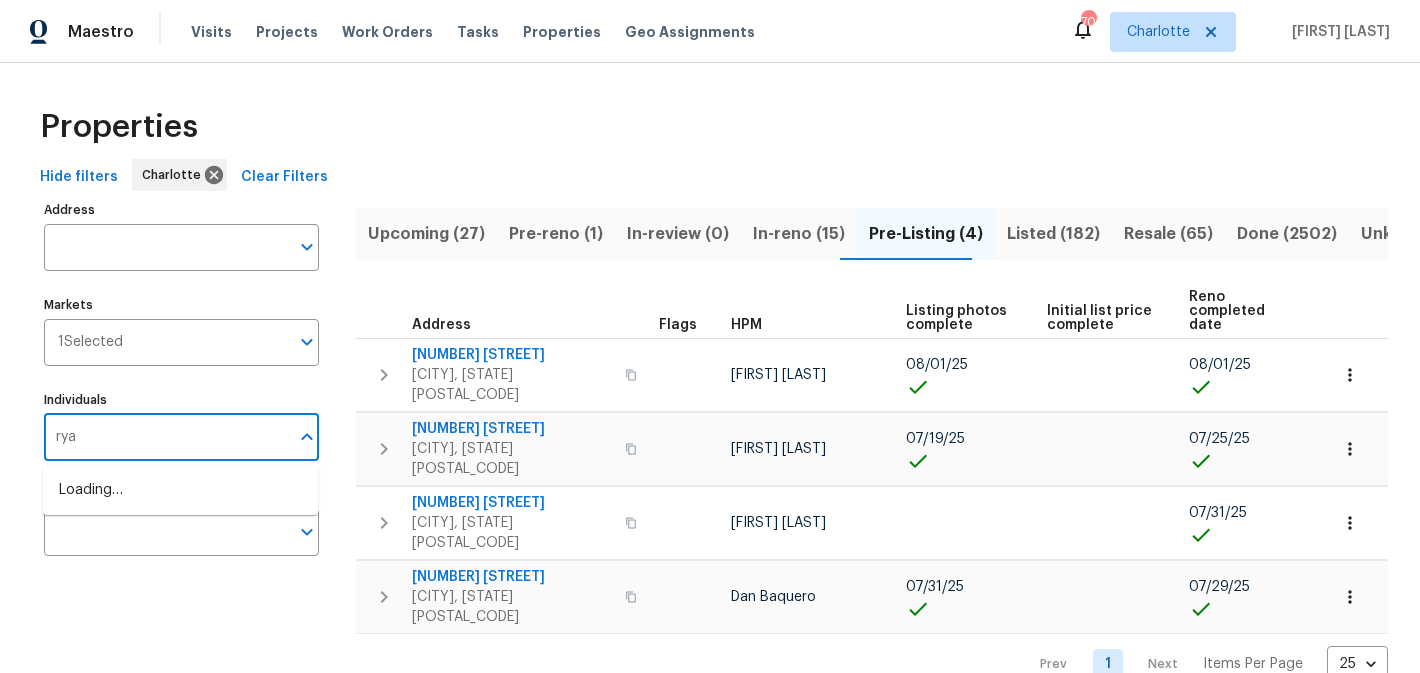 type on "ryan" 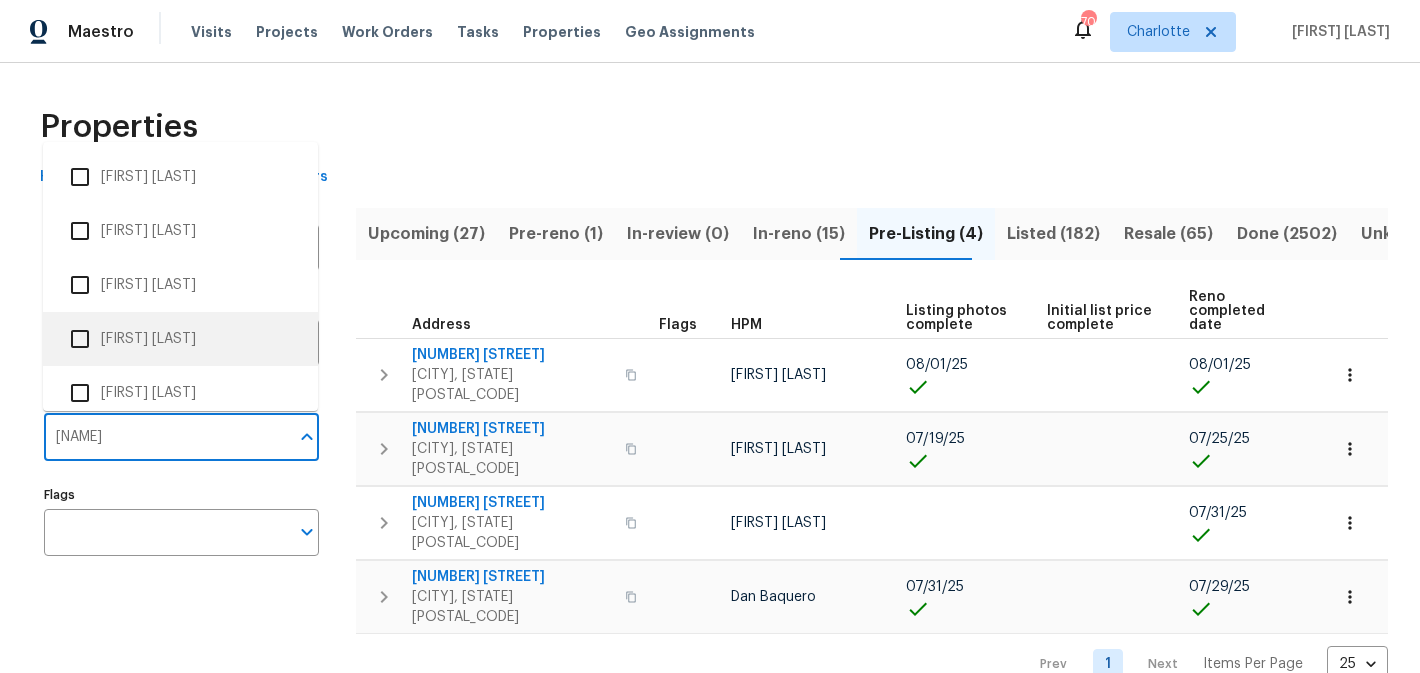 click on "Ryan Craven" at bounding box center [180, 339] 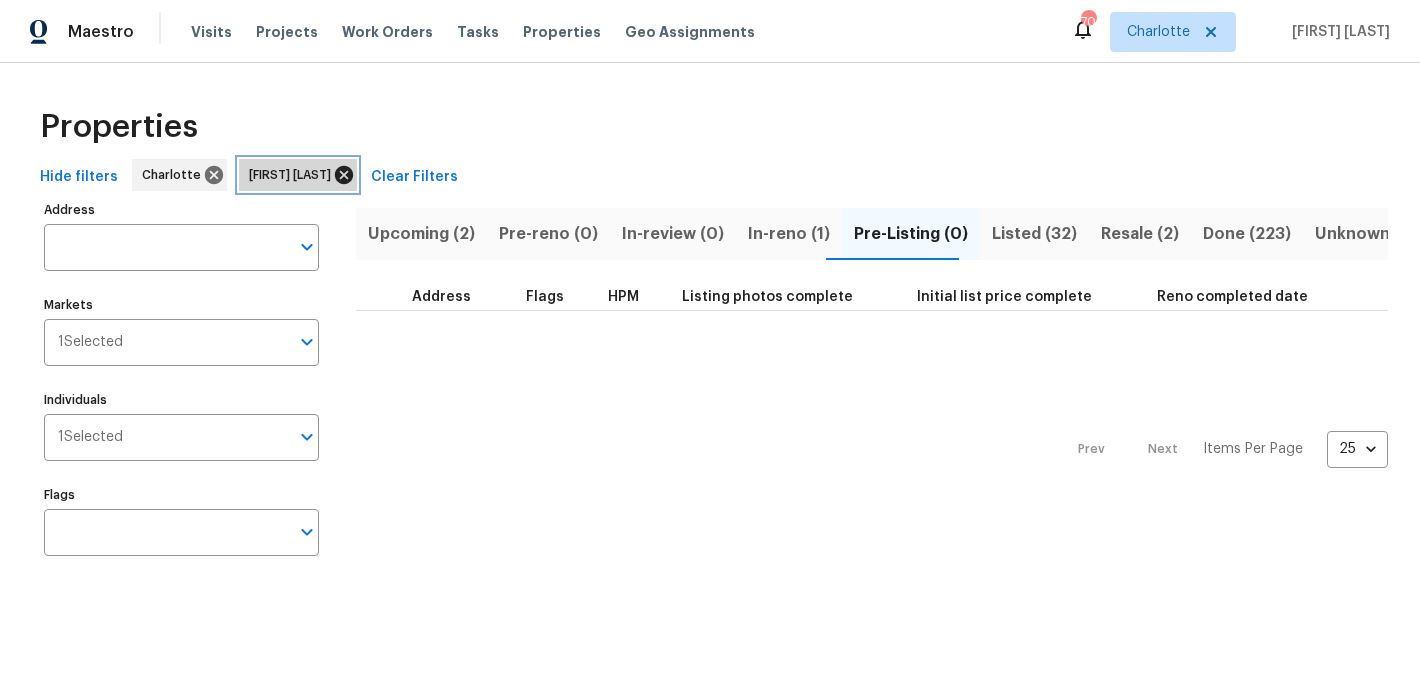 click 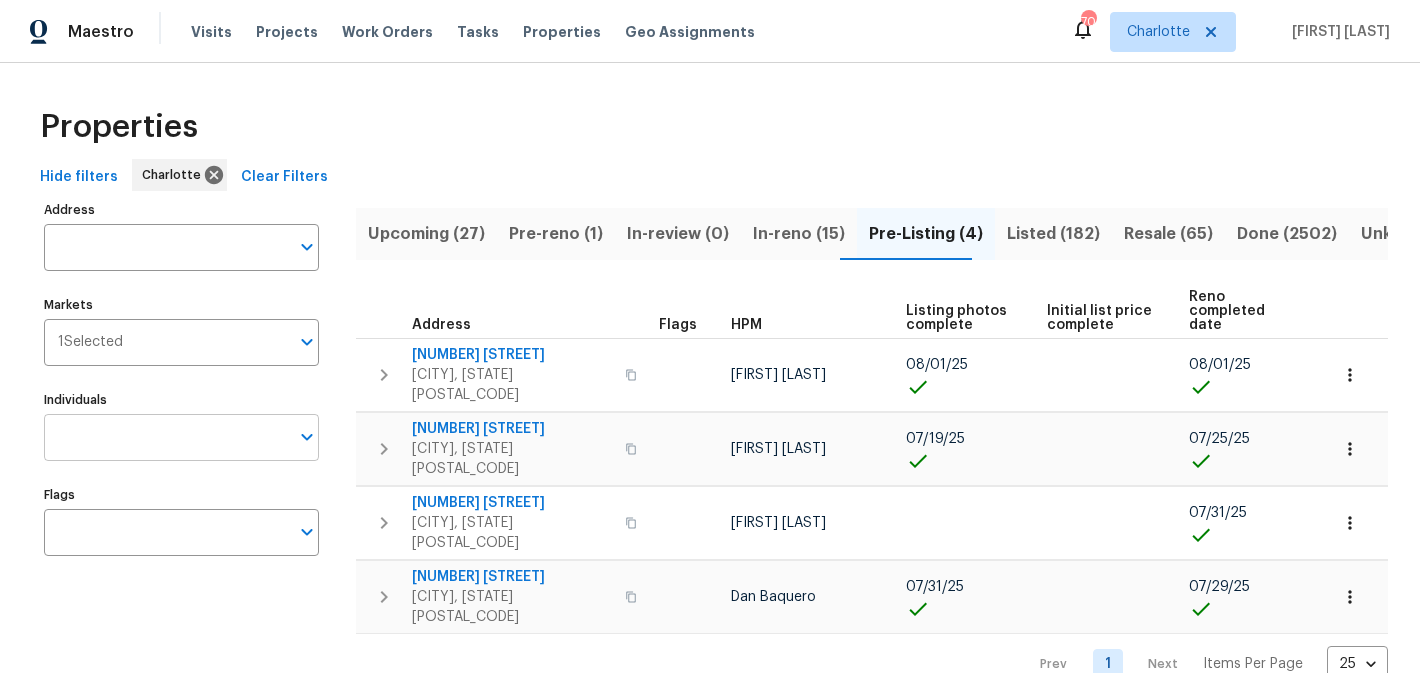 click on "Individuals" at bounding box center (166, 437) 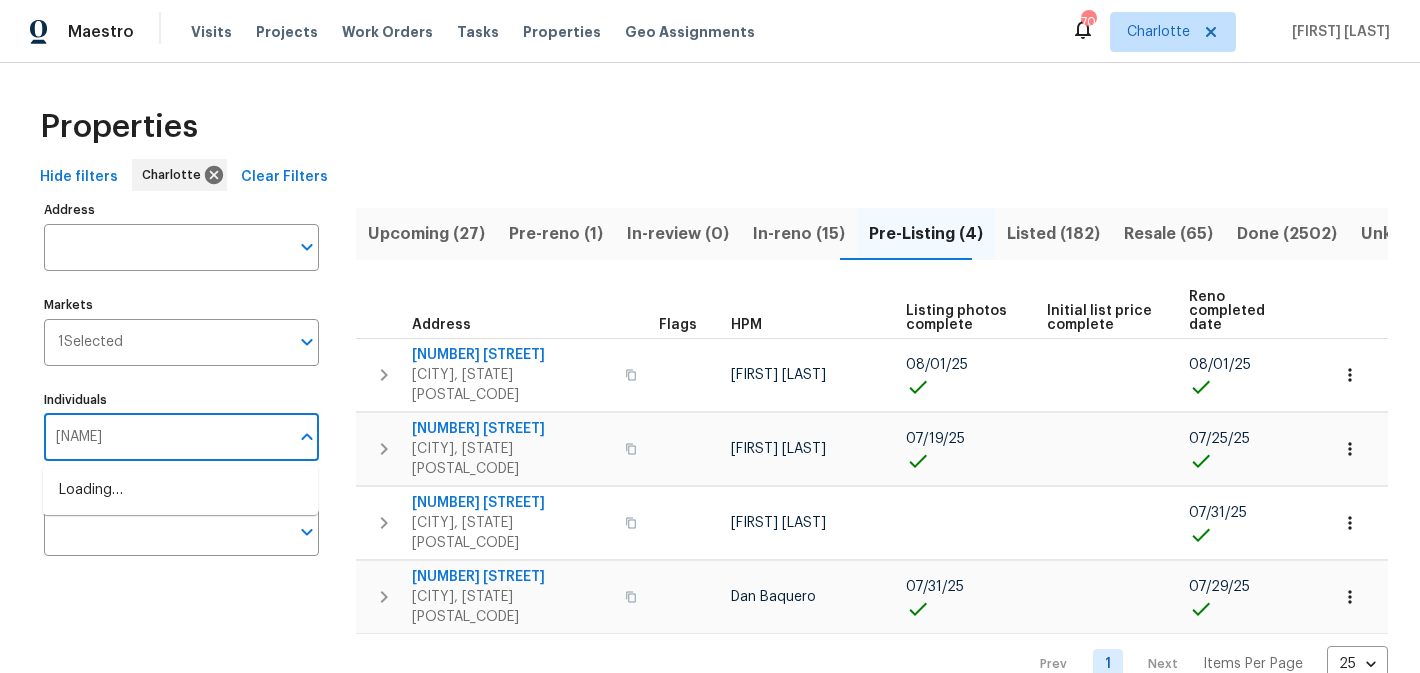 type on "matthew" 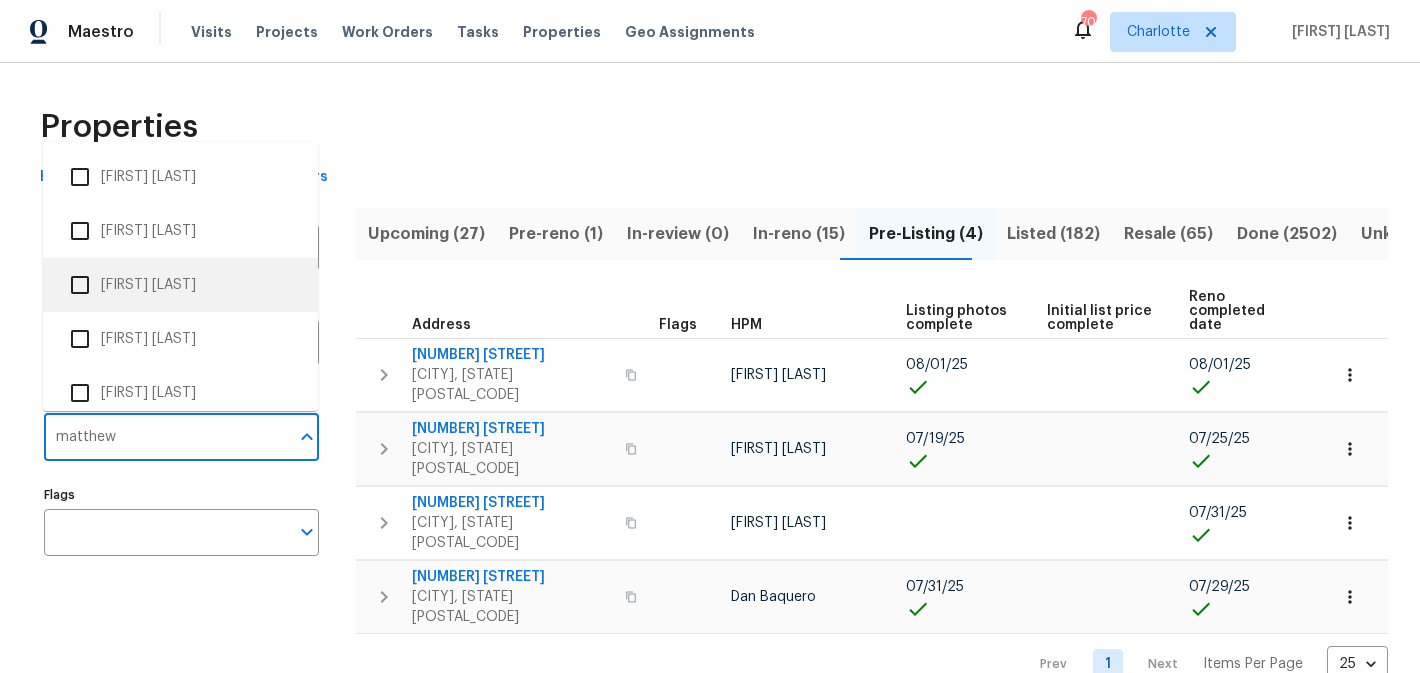 click on "[NAME] [NAME]" at bounding box center [180, 231] 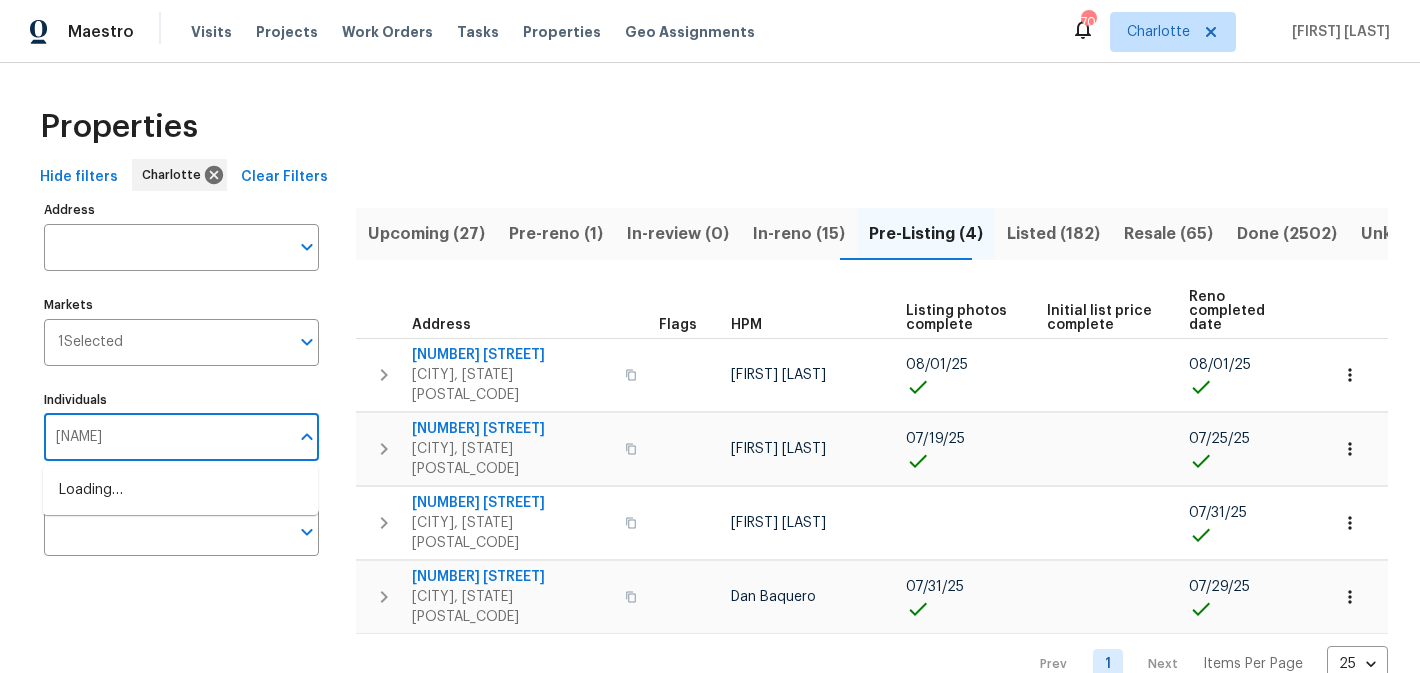 type on "matthew" 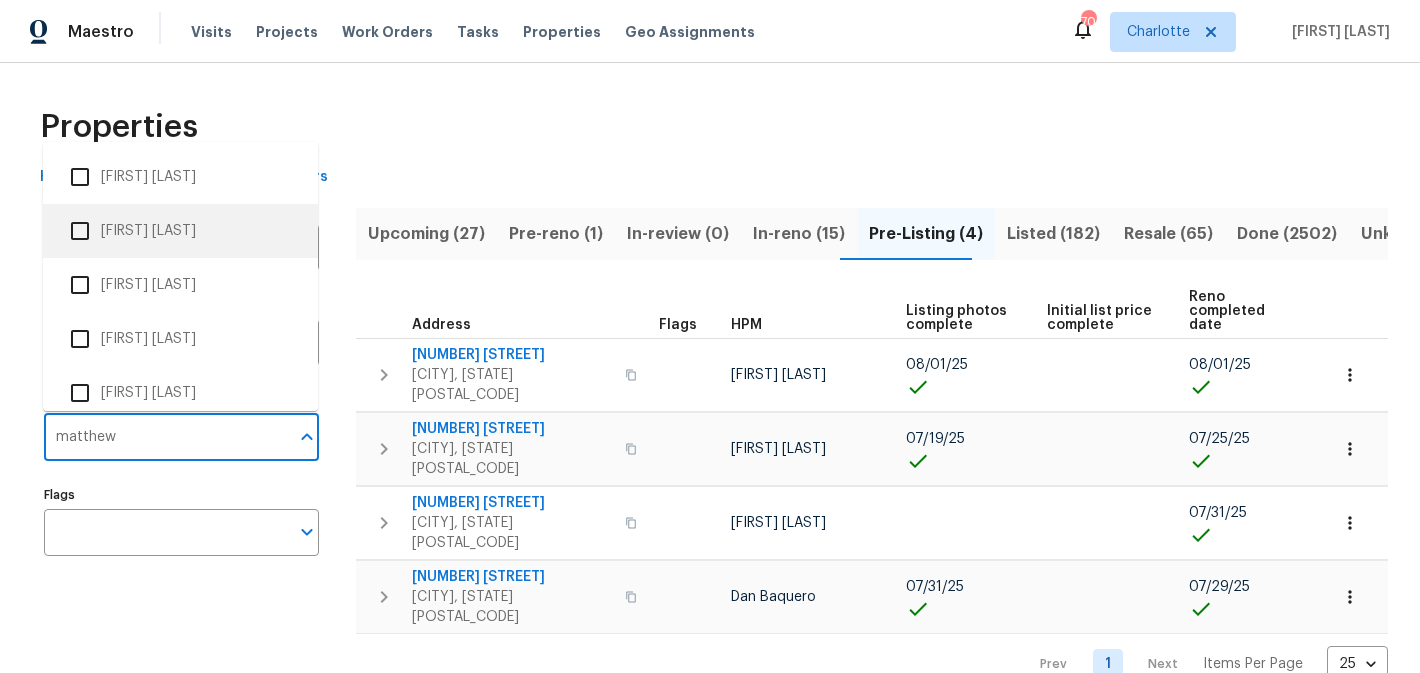 click on "[NAME] [NAME]" at bounding box center [180, 231] 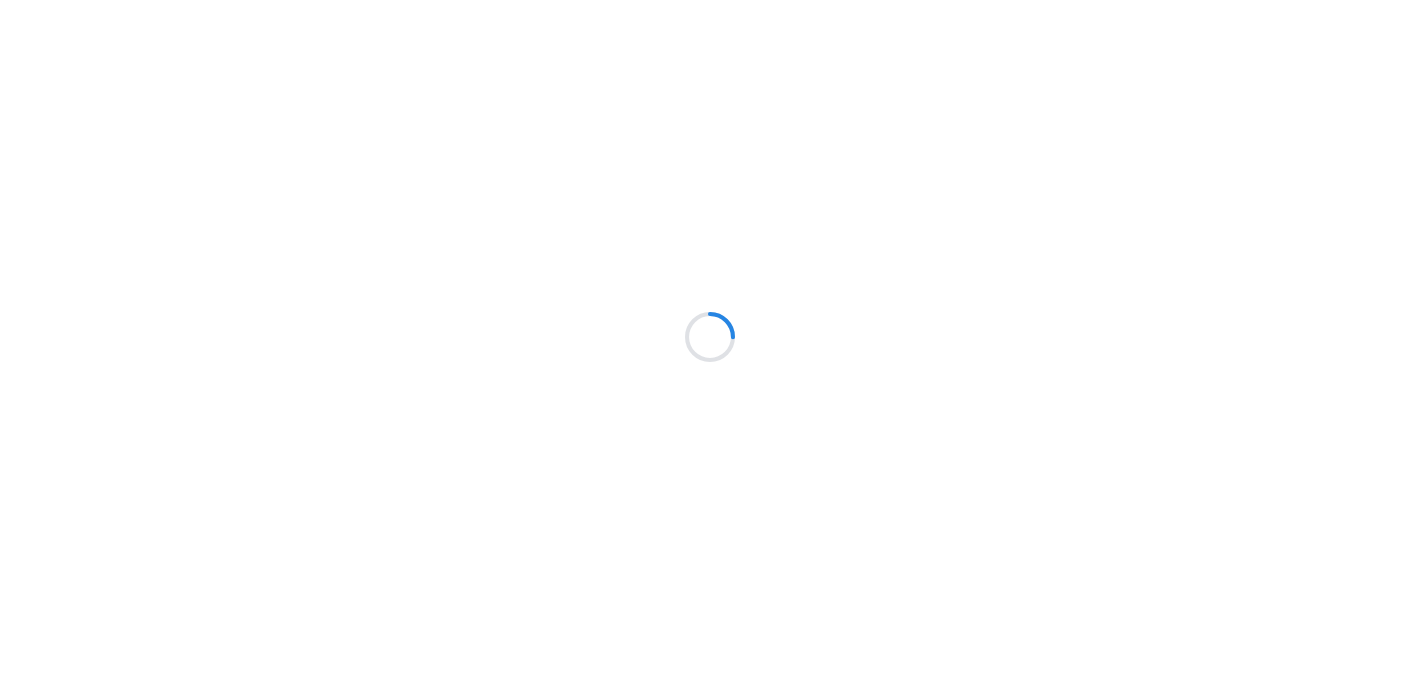 scroll, scrollTop: 0, scrollLeft: 0, axis: both 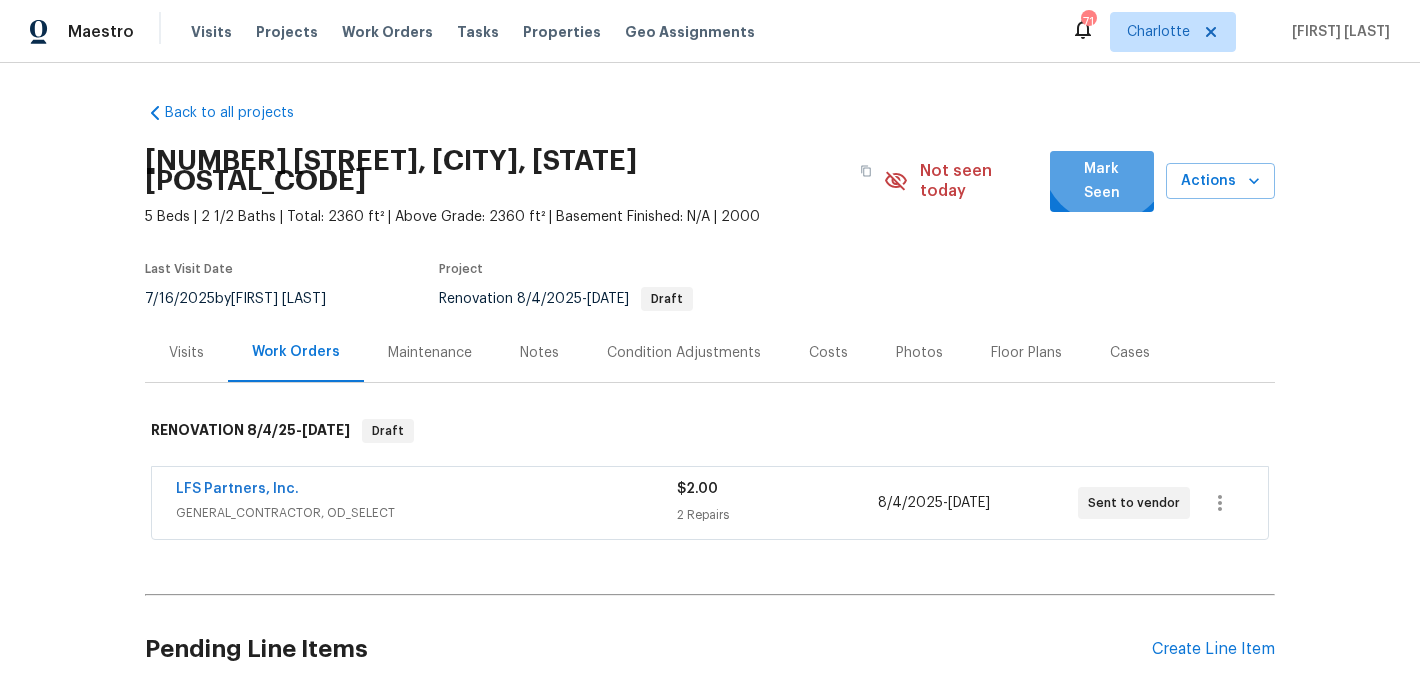 click on "Mark Seen" at bounding box center [1102, 181] 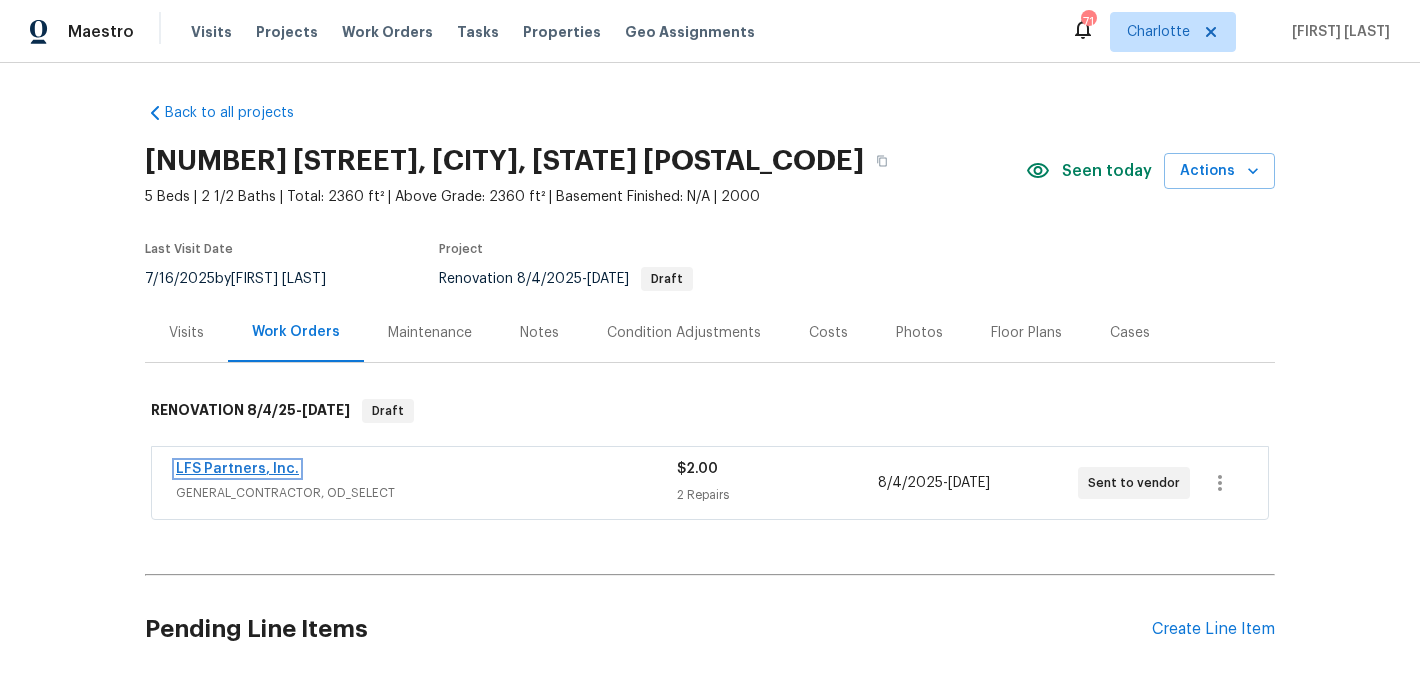 click on "LFS Partners, Inc." at bounding box center (237, 469) 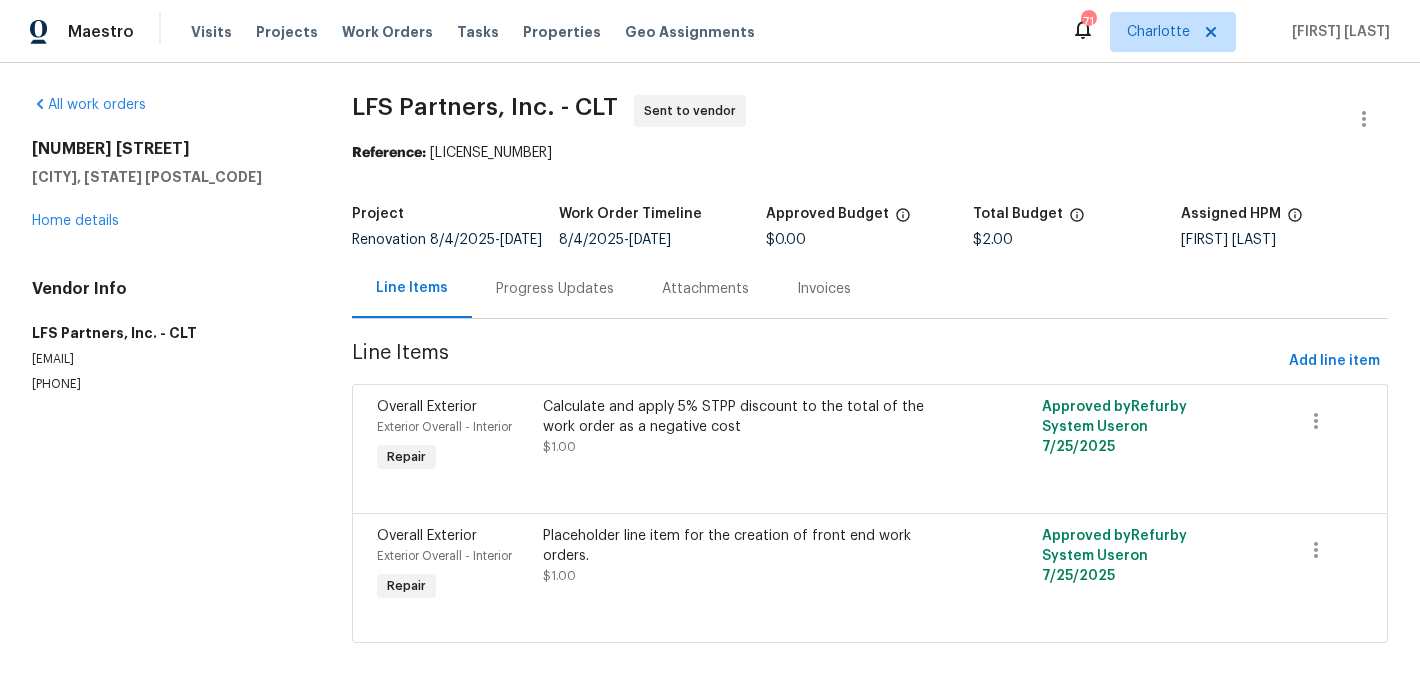 scroll, scrollTop: 41, scrollLeft: 0, axis: vertical 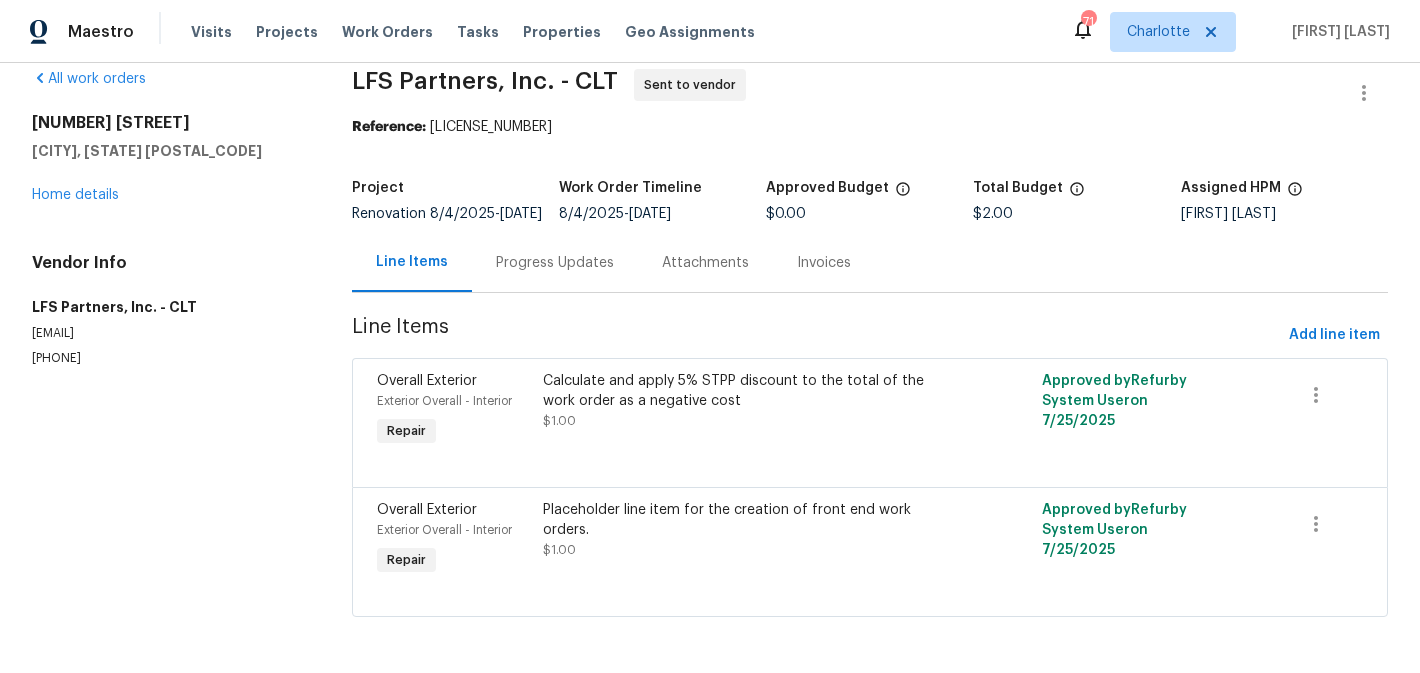 click on "Progress Updates" at bounding box center (555, 263) 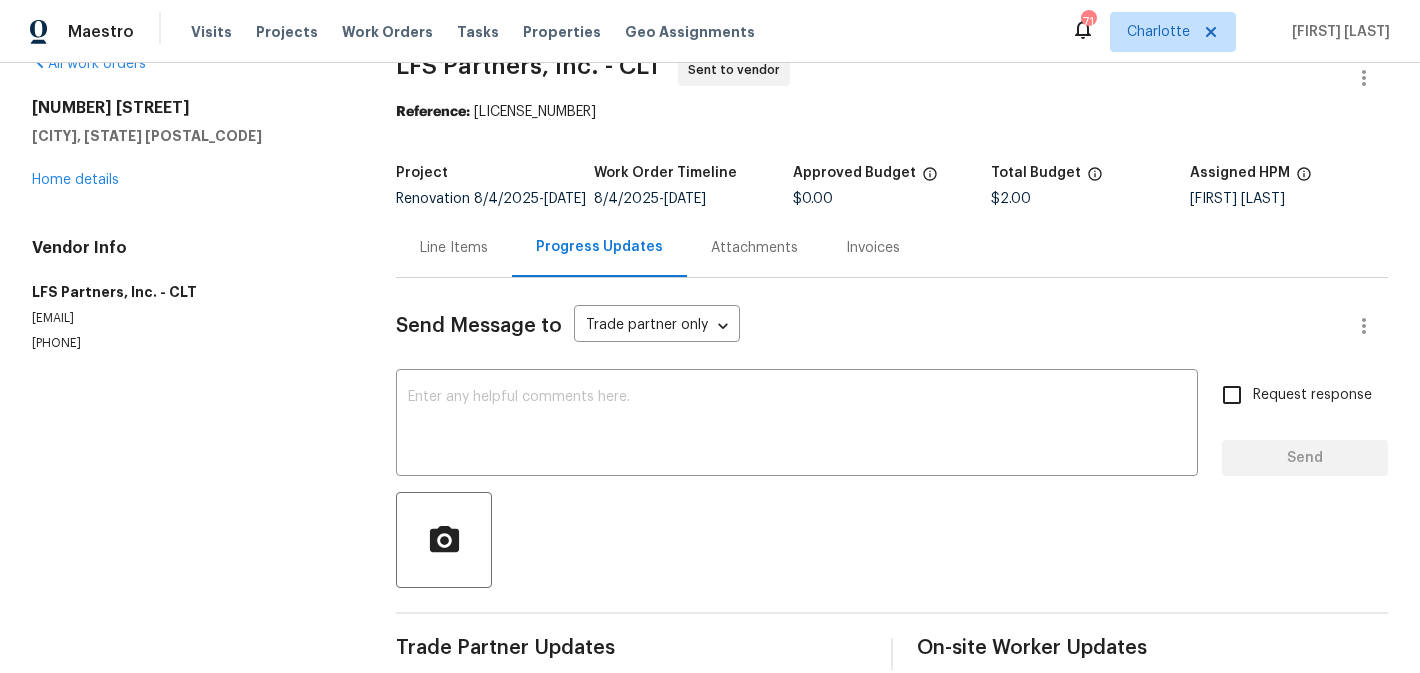 scroll, scrollTop: 84, scrollLeft: 0, axis: vertical 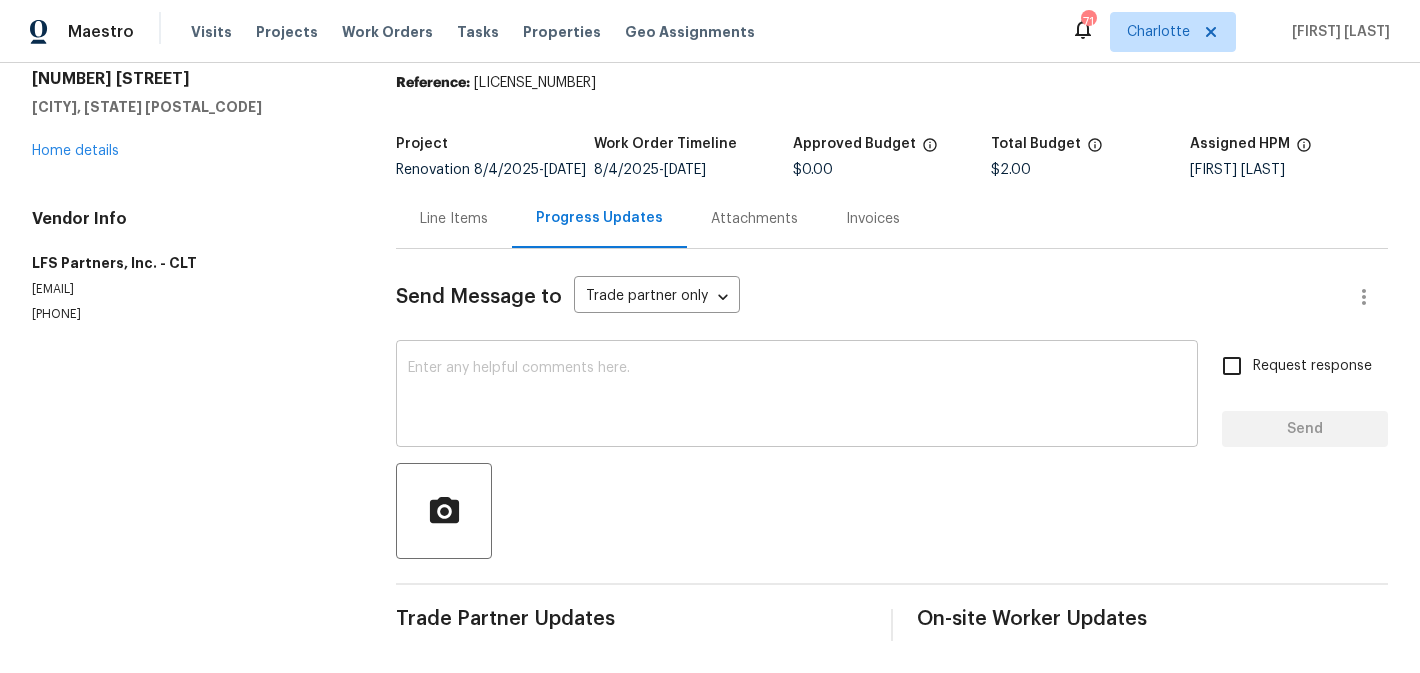click on "x ​" at bounding box center (797, 396) 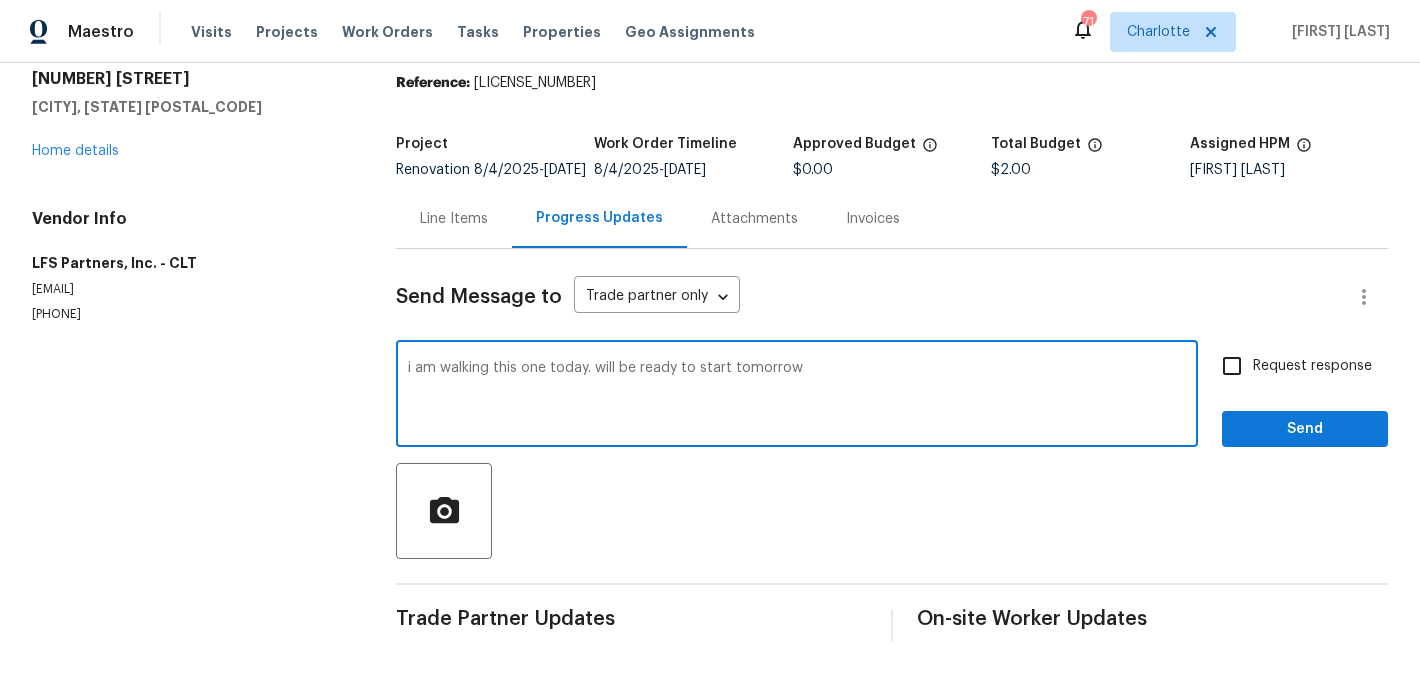 type on "i am walking this one today. will be ready to start tomorrow" 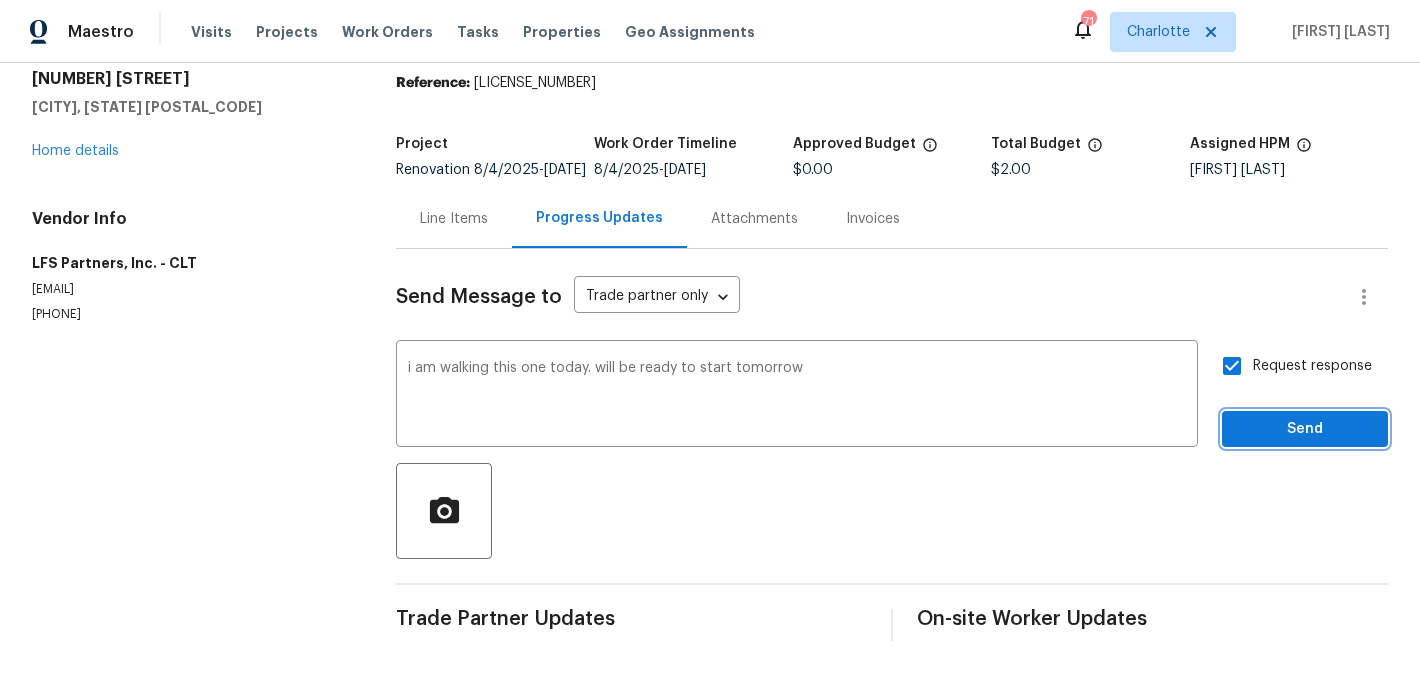 click on "Send" at bounding box center (1305, 429) 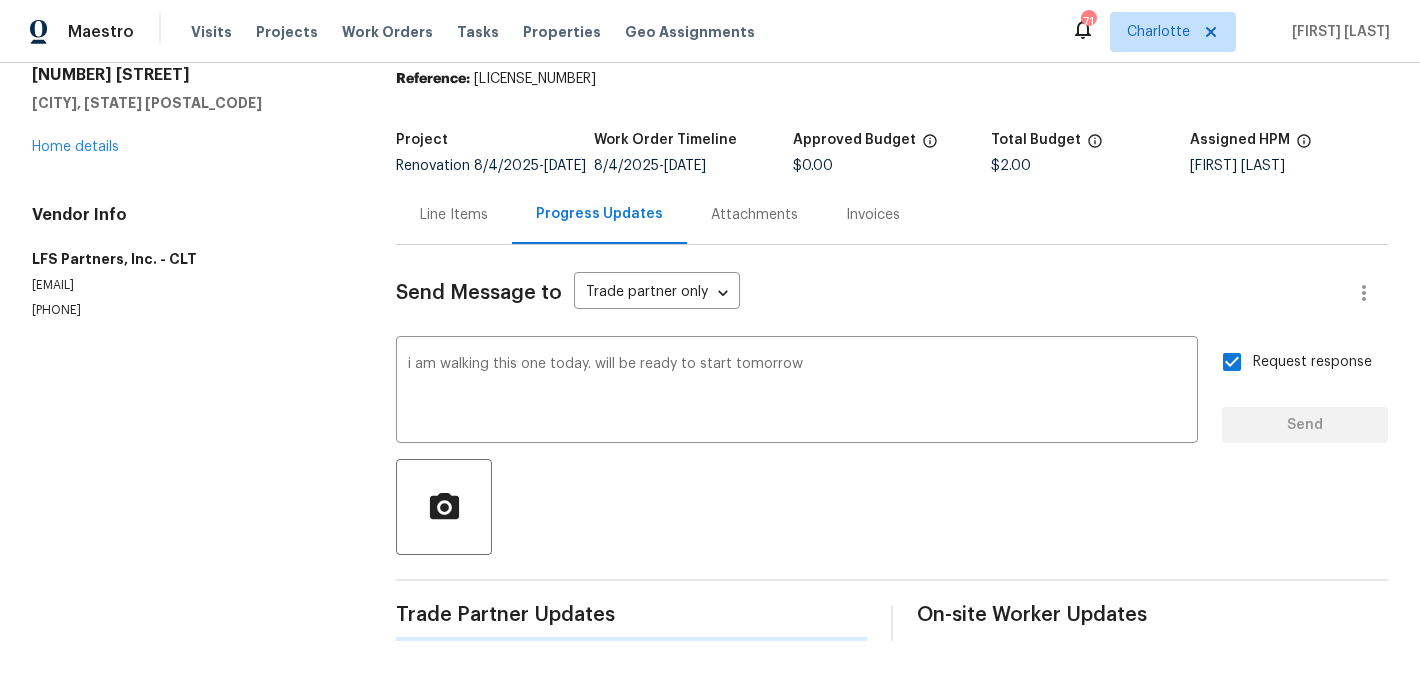 type 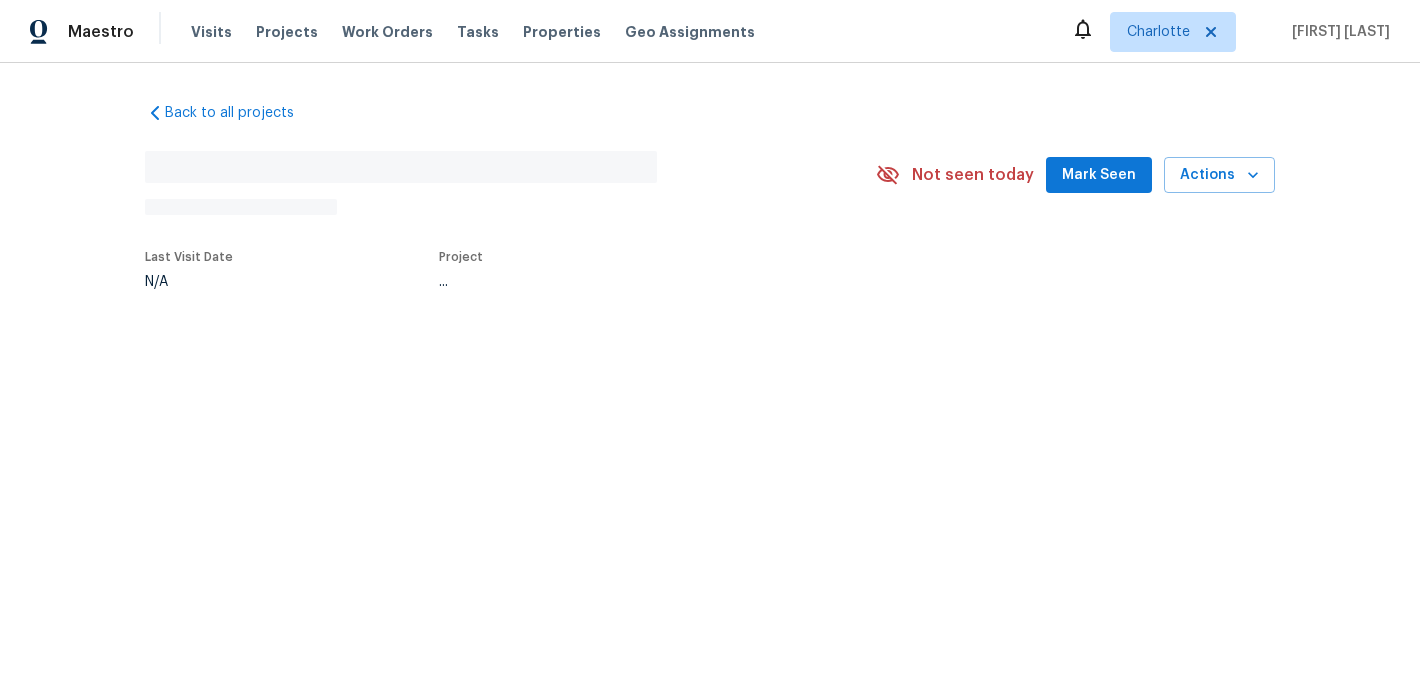 scroll, scrollTop: 0, scrollLeft: 0, axis: both 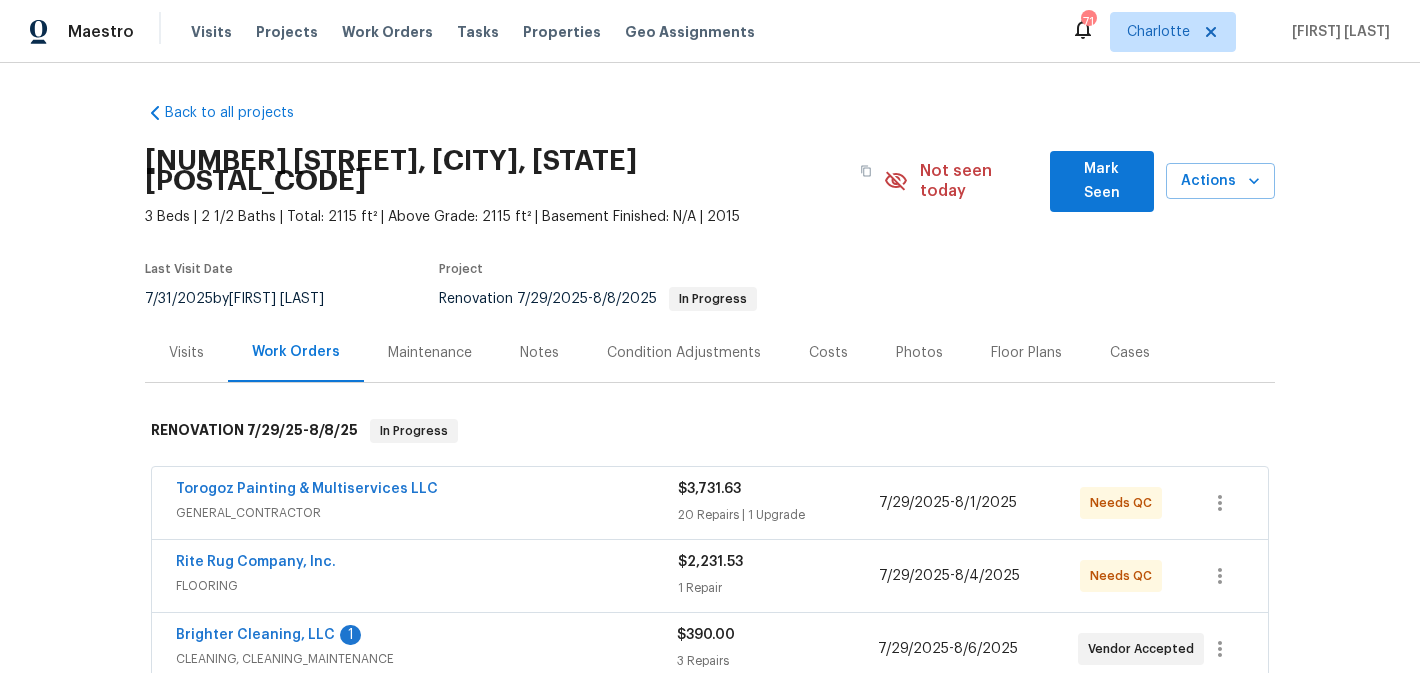click on "Mark Seen" at bounding box center (1102, 181) 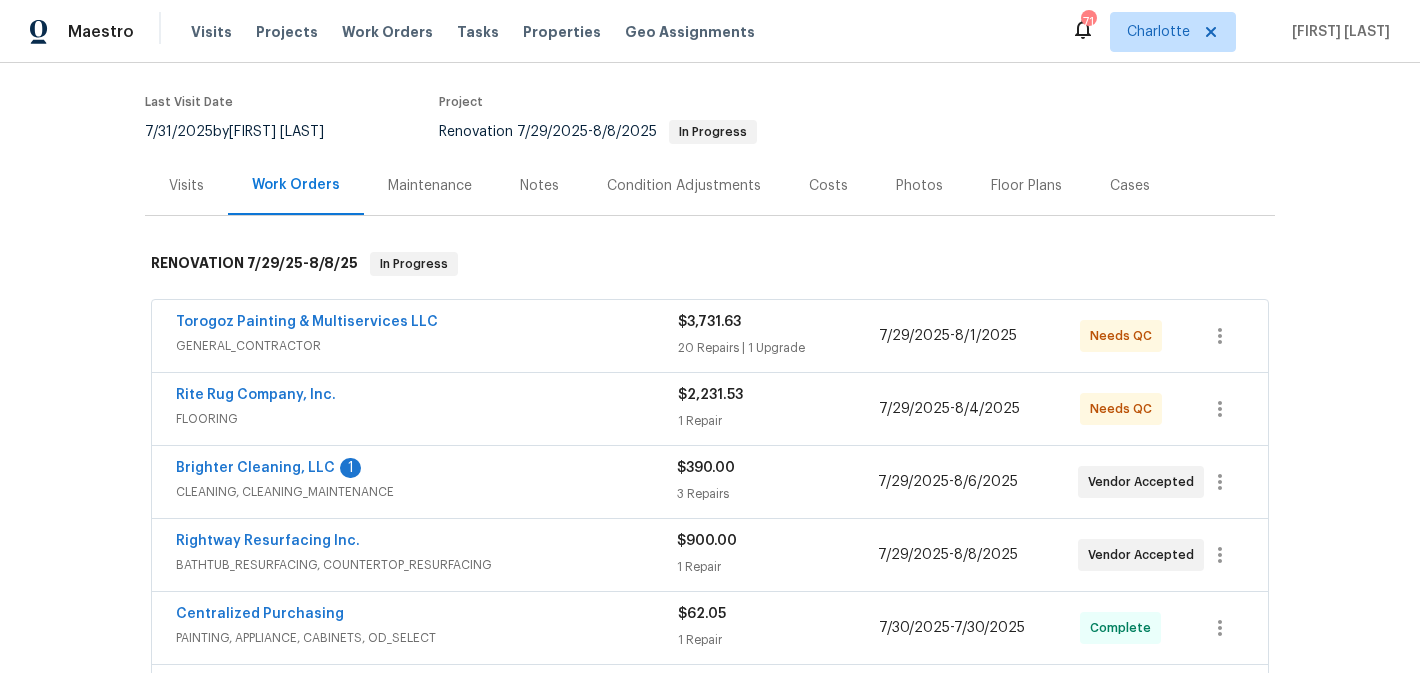 scroll, scrollTop: 271, scrollLeft: 0, axis: vertical 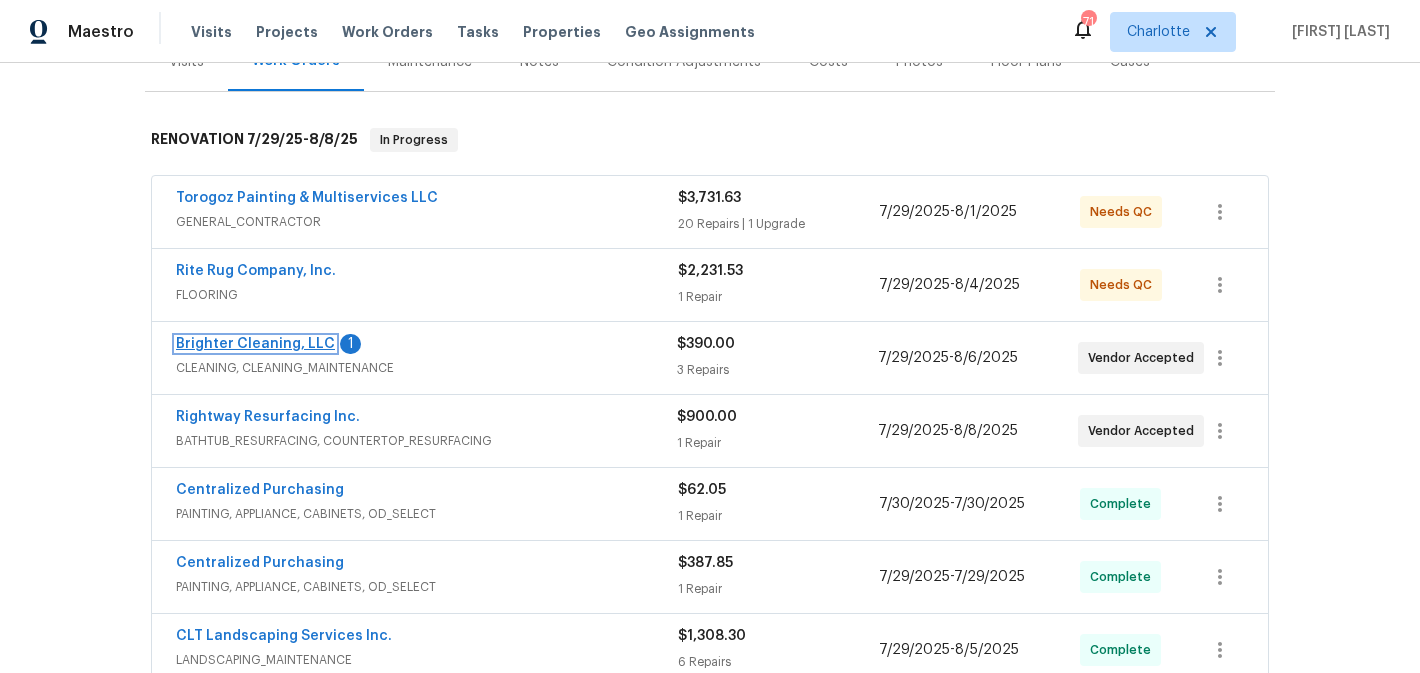 click on "Brighter Cleaning, LLC" at bounding box center [255, 344] 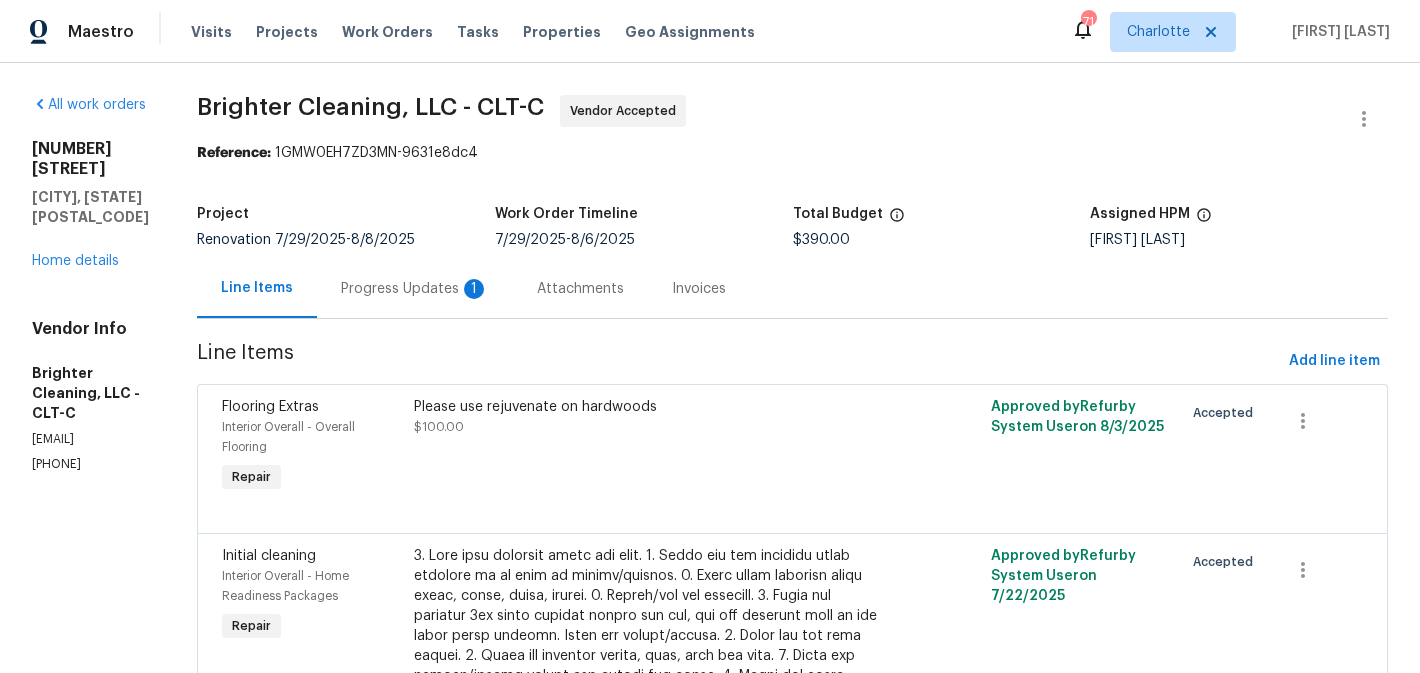 click on "Progress Updates 1" at bounding box center [415, 288] 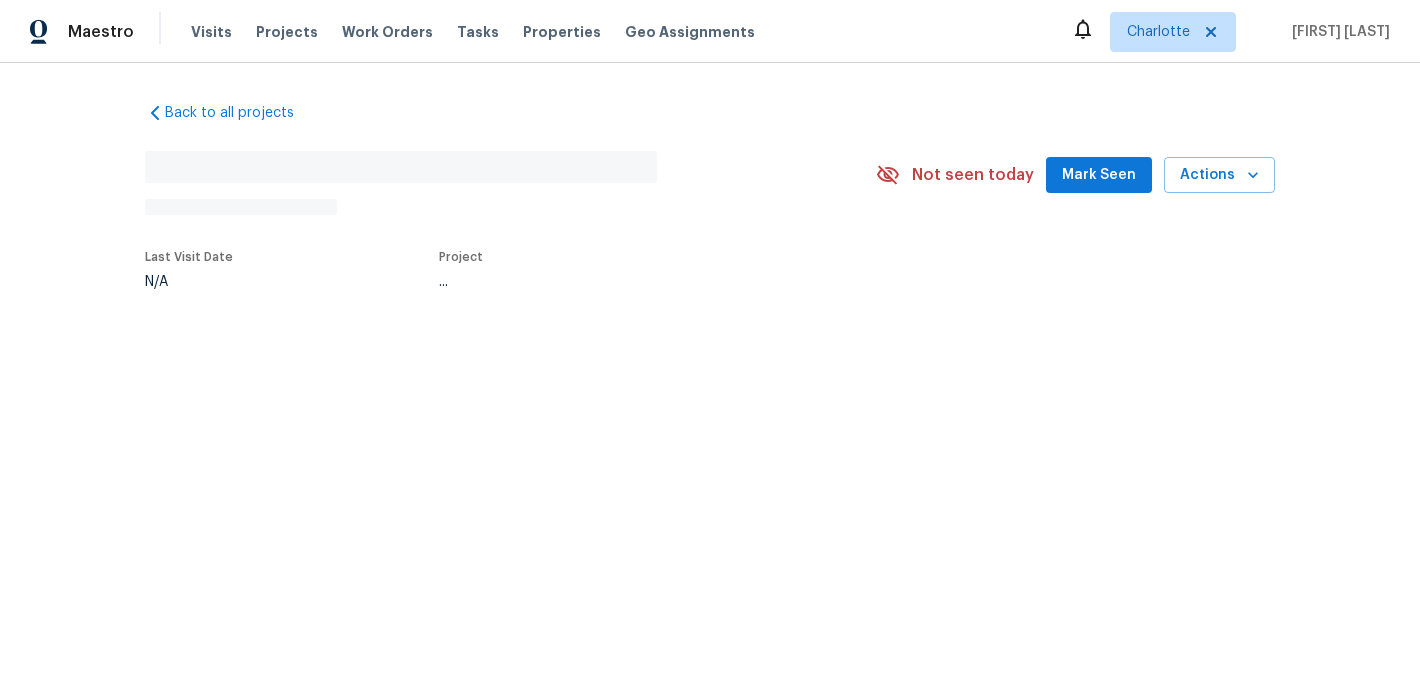 scroll, scrollTop: 0, scrollLeft: 0, axis: both 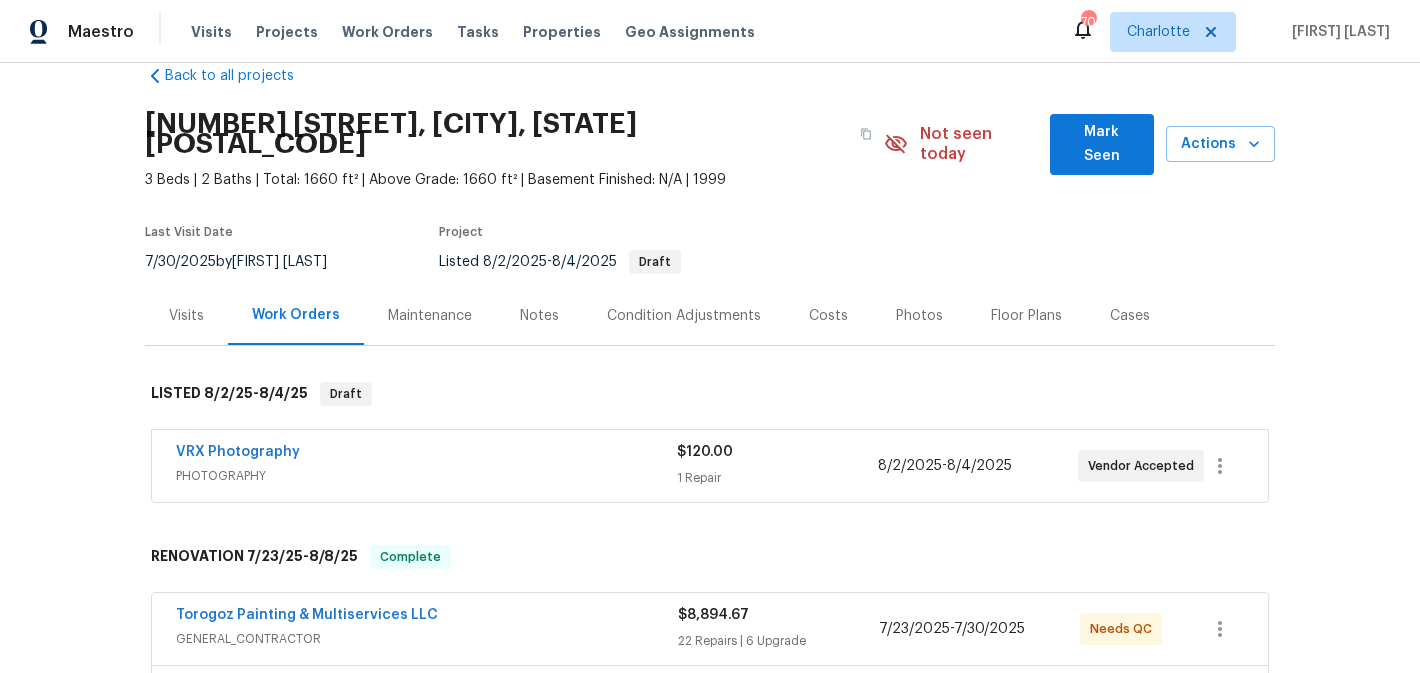 click on "Mark Seen" at bounding box center (1102, 144) 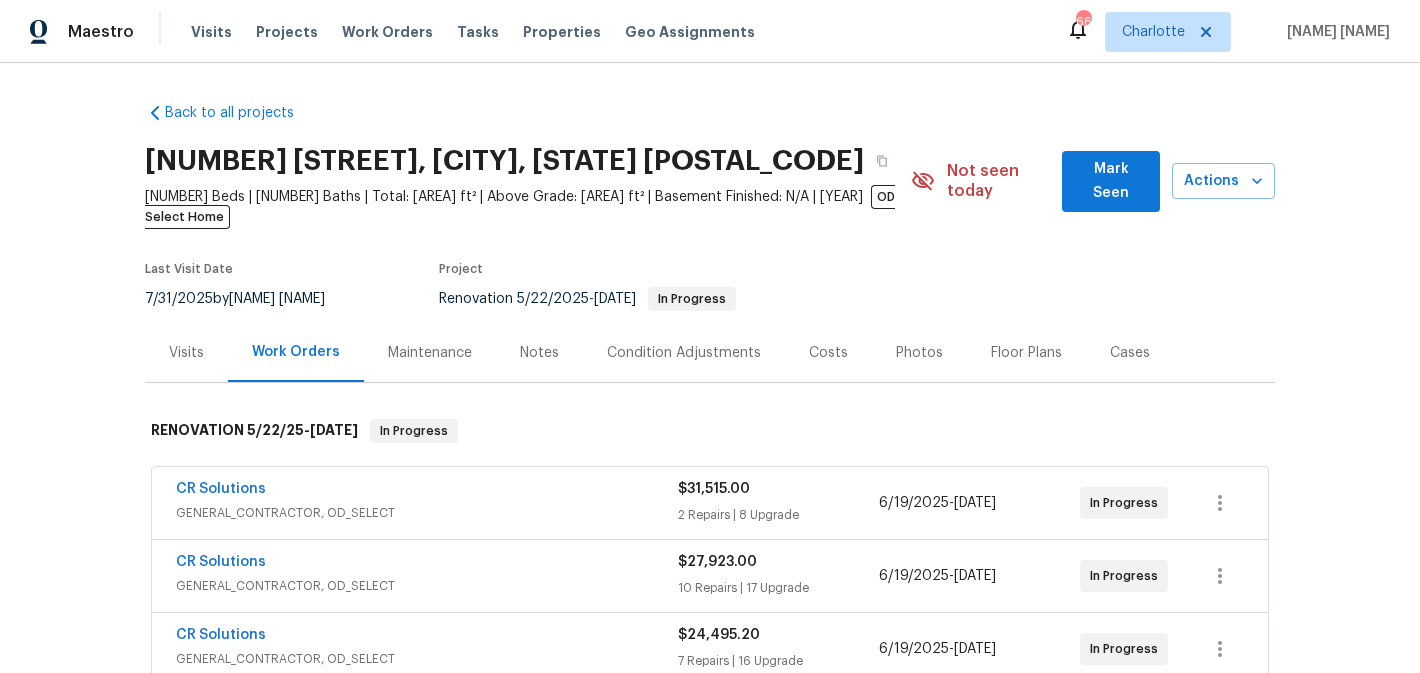 scroll, scrollTop: 0, scrollLeft: 0, axis: both 